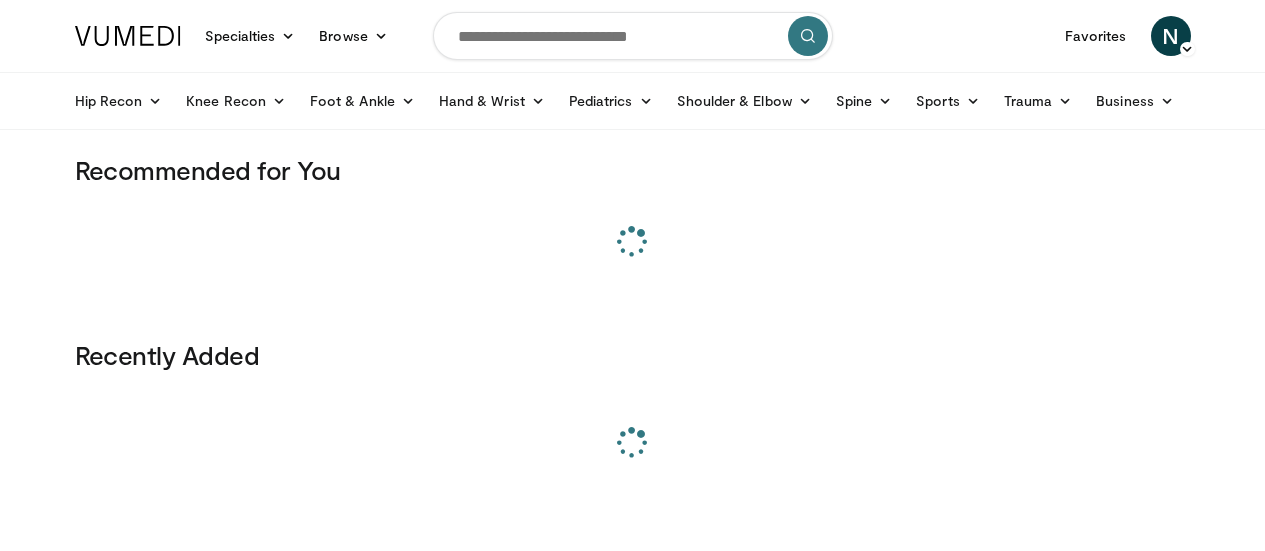 scroll, scrollTop: 0, scrollLeft: 0, axis: both 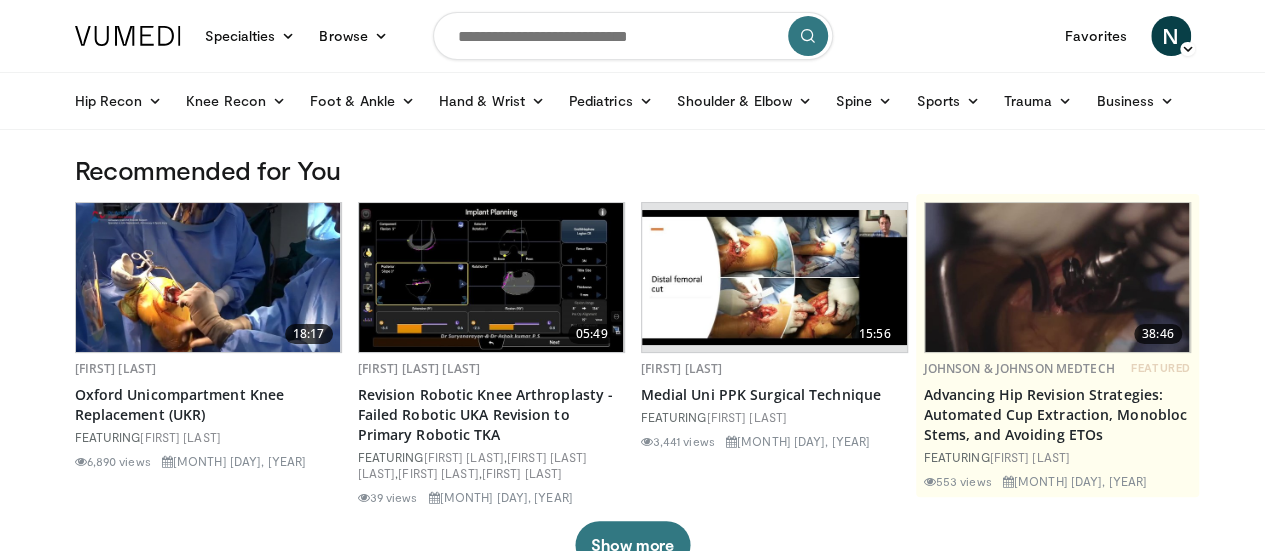 click at bounding box center (633, 36) 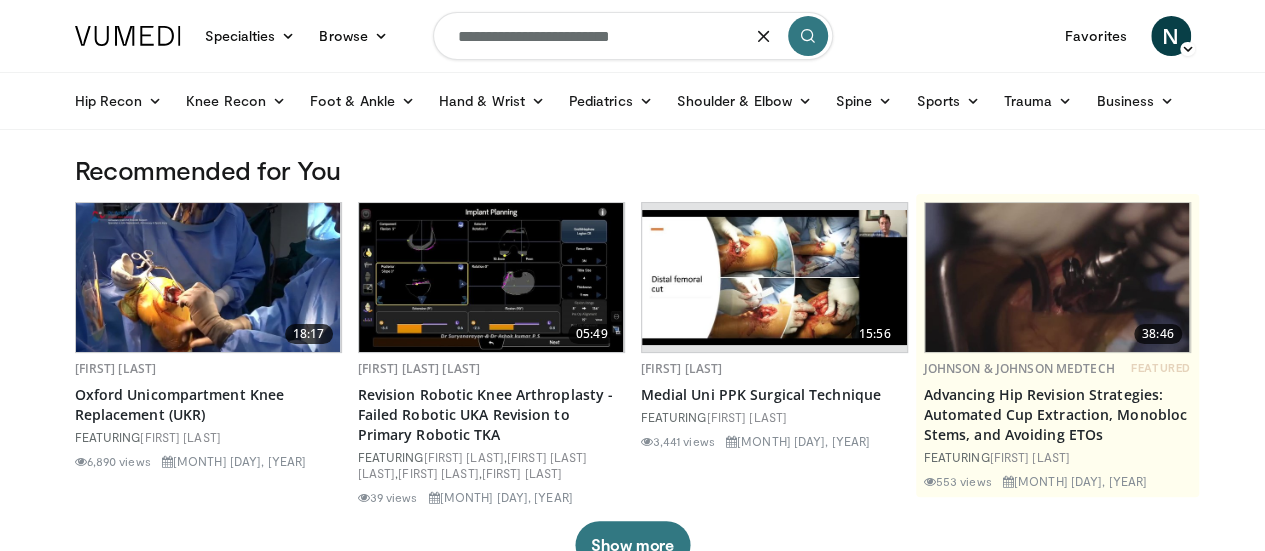 type on "**********" 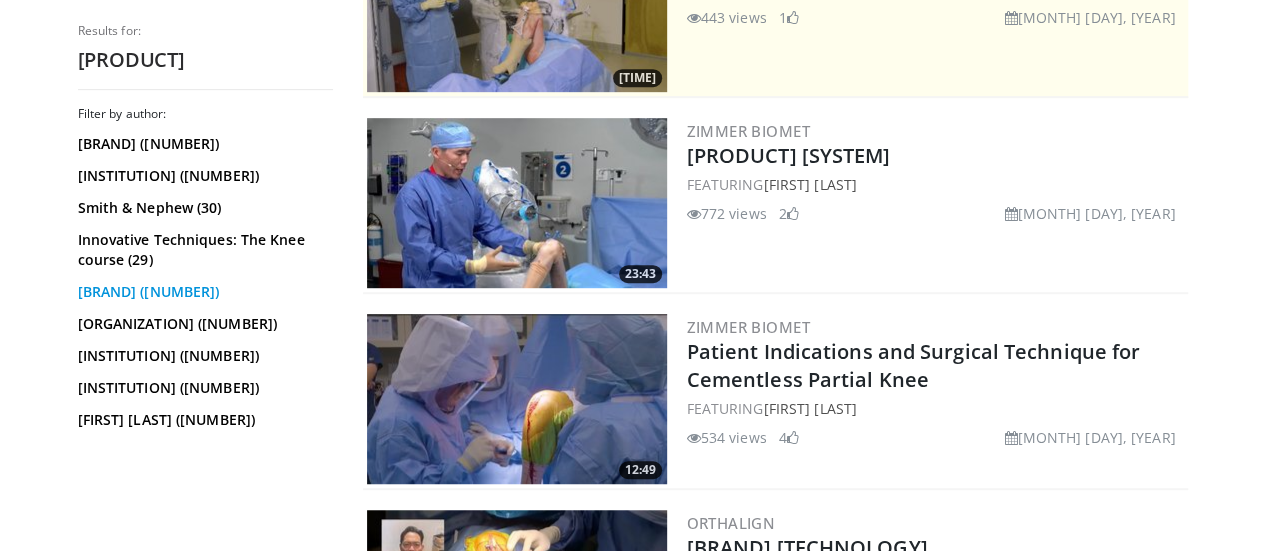 scroll, scrollTop: 0, scrollLeft: 0, axis: both 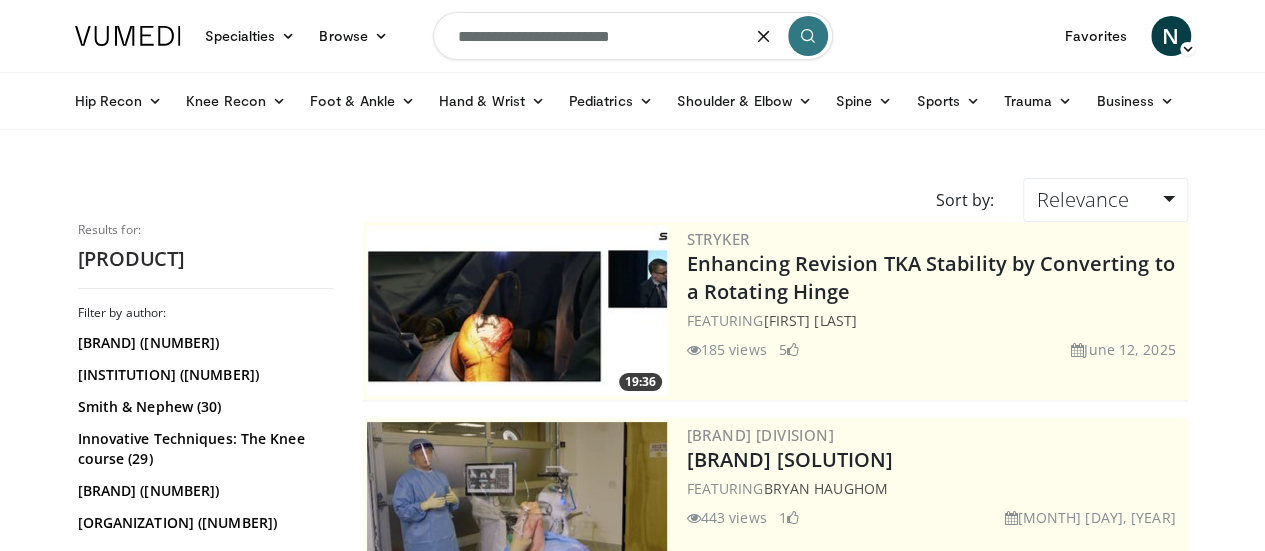 click on "**********" at bounding box center (633, 36) 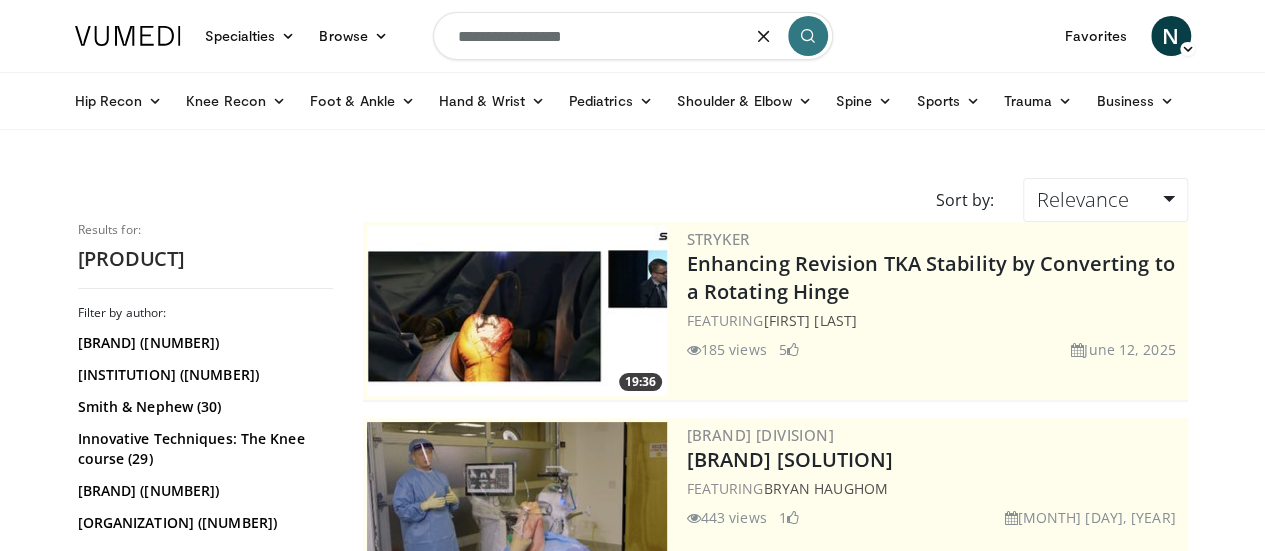 type on "**********" 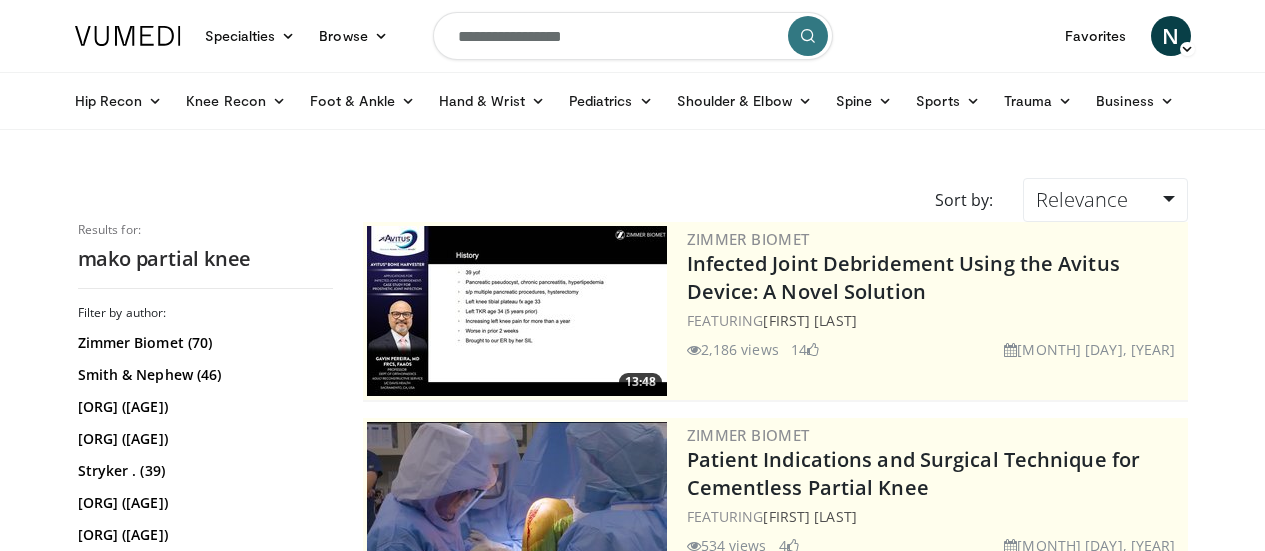 scroll, scrollTop: 0, scrollLeft: 0, axis: both 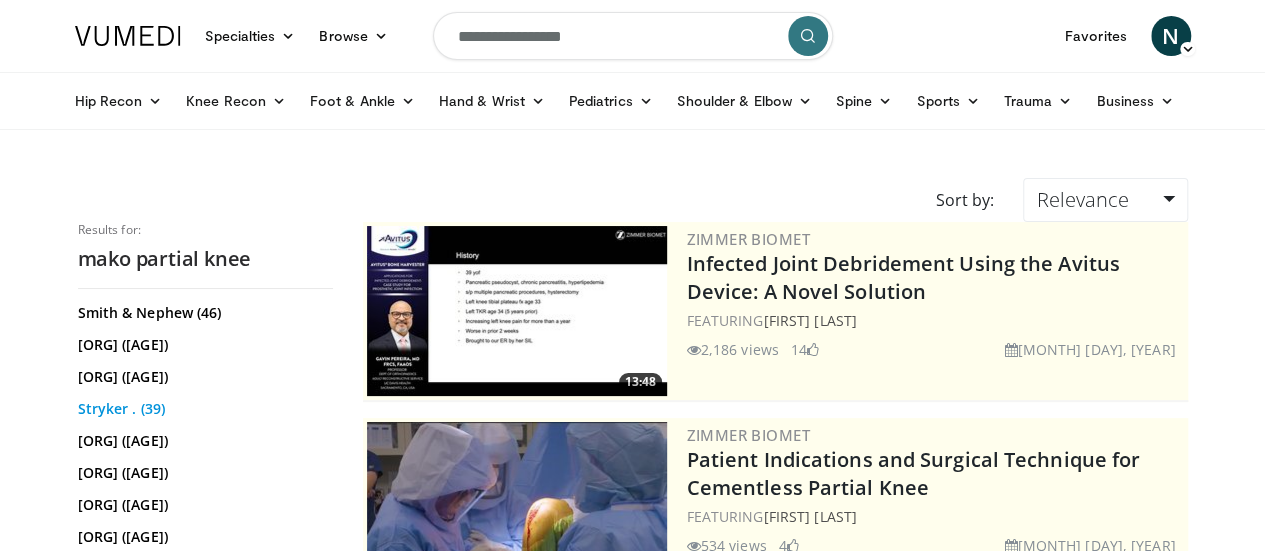 click on "Stryker . (39)" at bounding box center [203, 409] 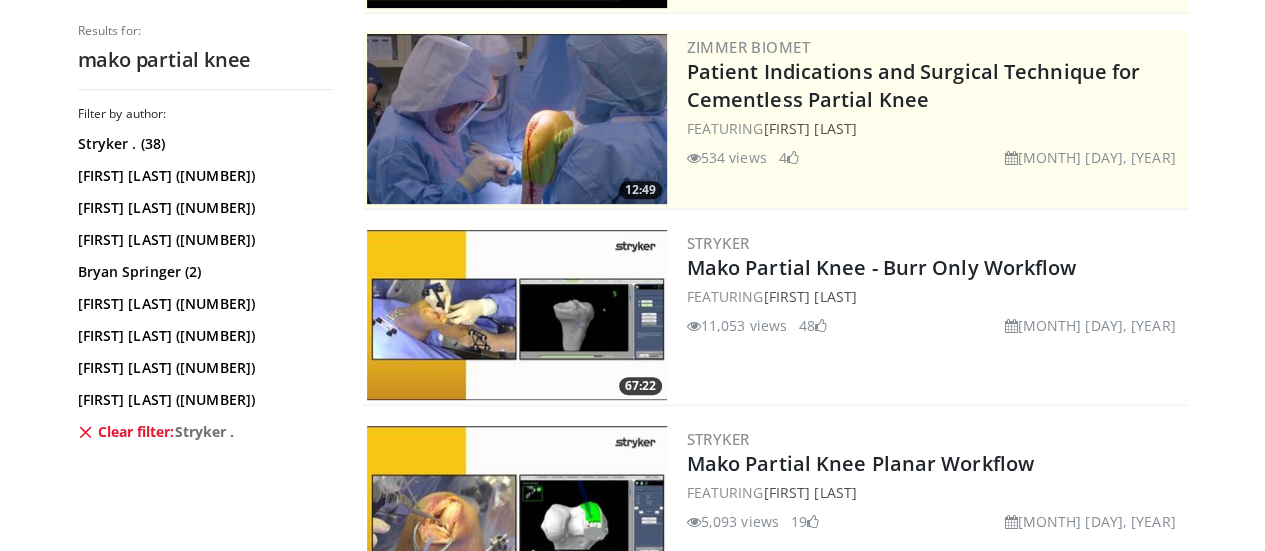scroll, scrollTop: 400, scrollLeft: 0, axis: vertical 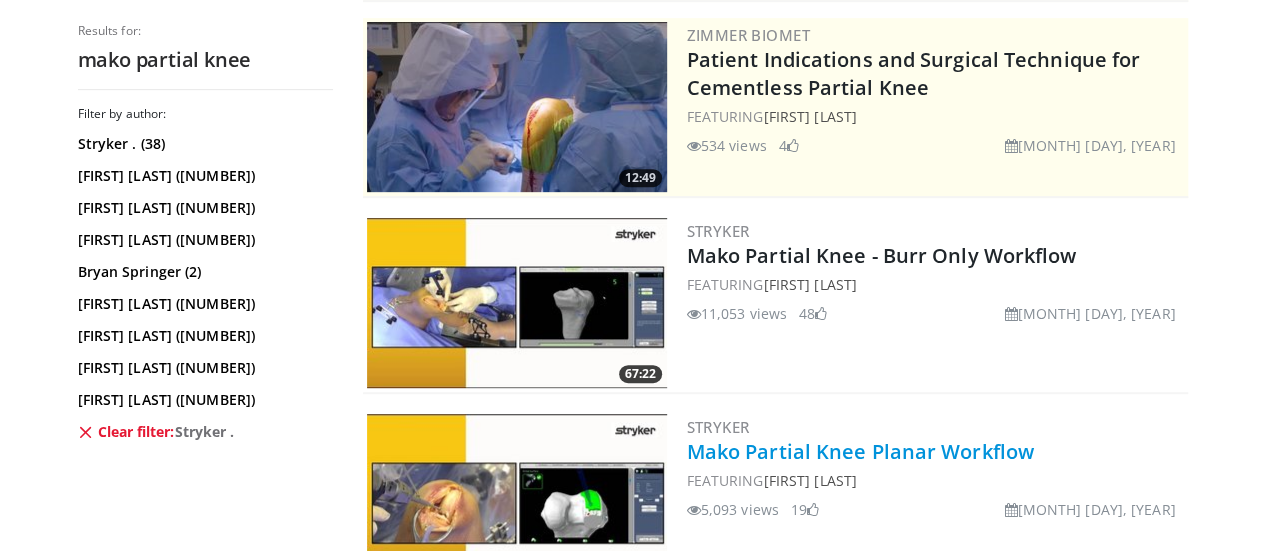 click on "Mako Partial Knee Planar Workflow" at bounding box center [860, 451] 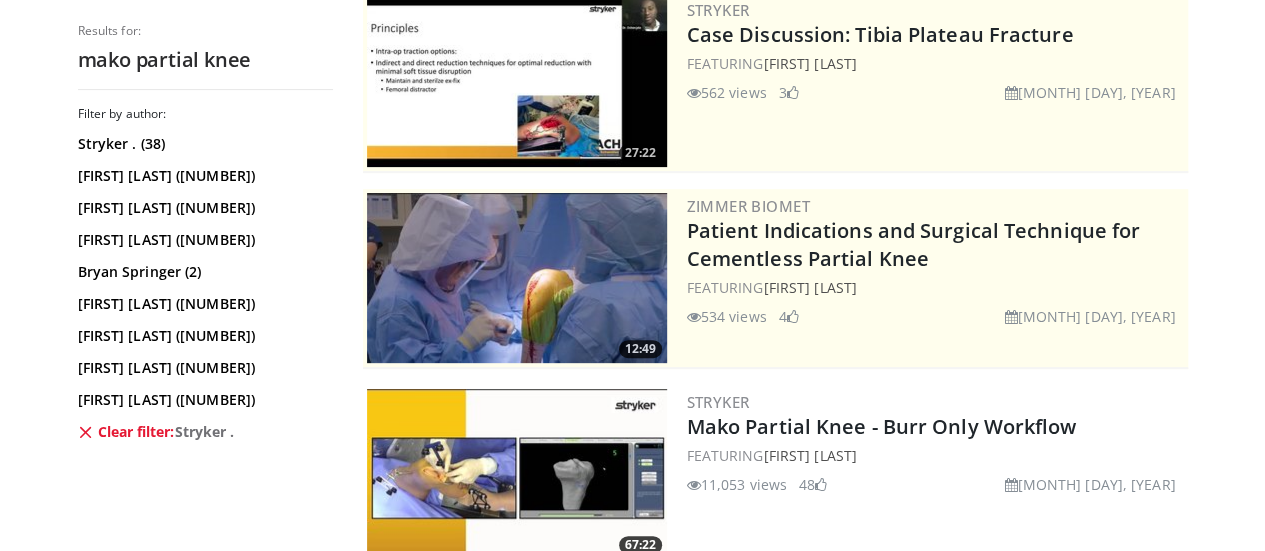 scroll, scrollTop: 0, scrollLeft: 0, axis: both 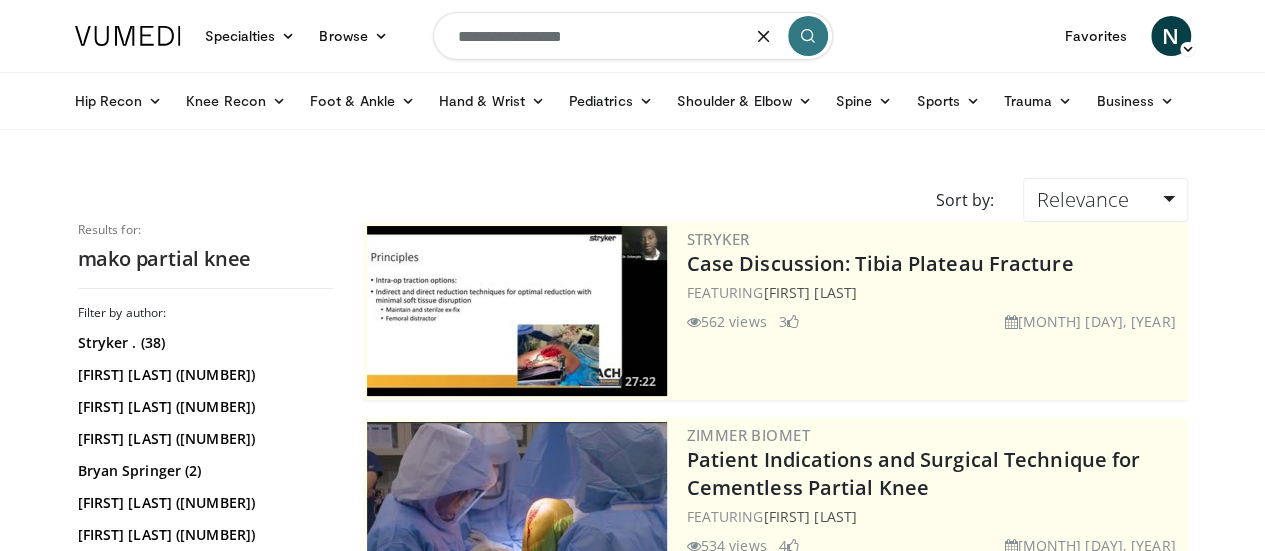 click on "**********" at bounding box center [633, 36] 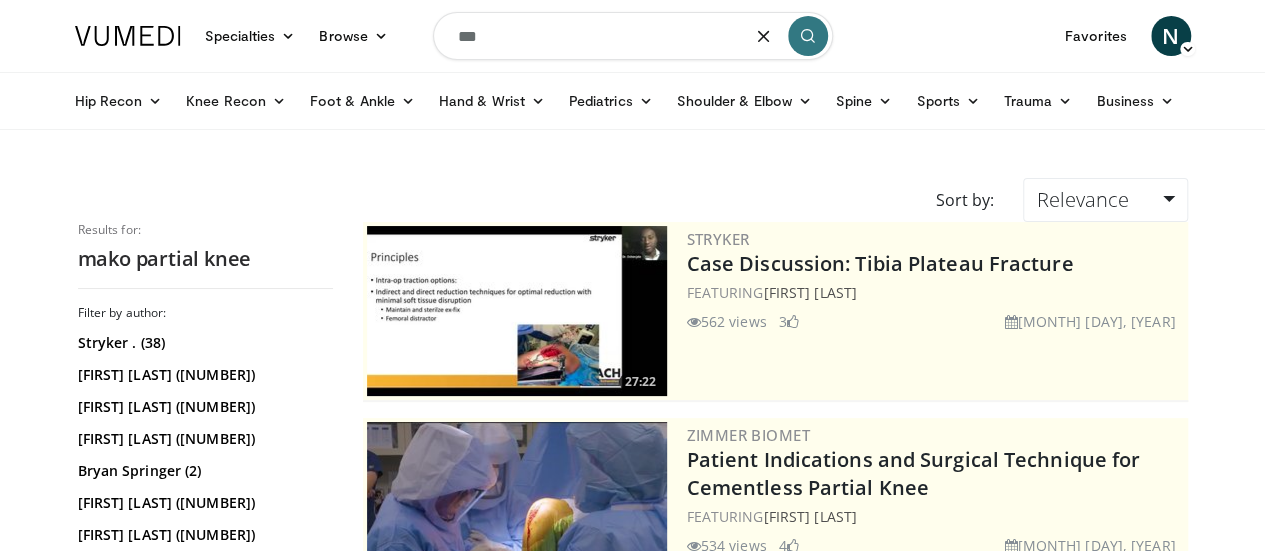 type on "***" 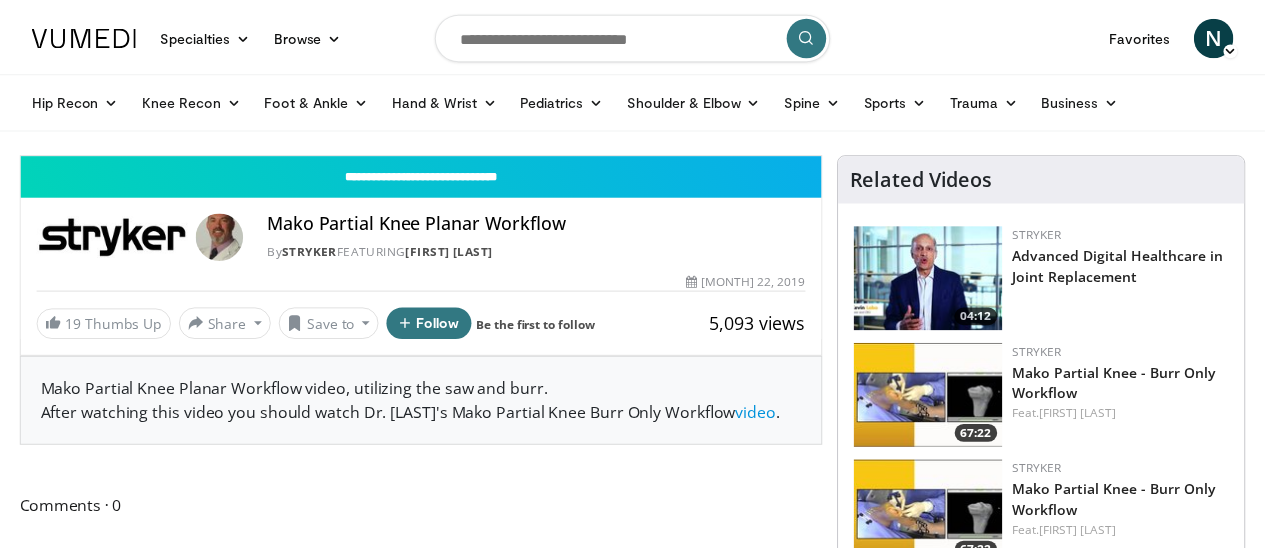 scroll, scrollTop: 0, scrollLeft: 0, axis: both 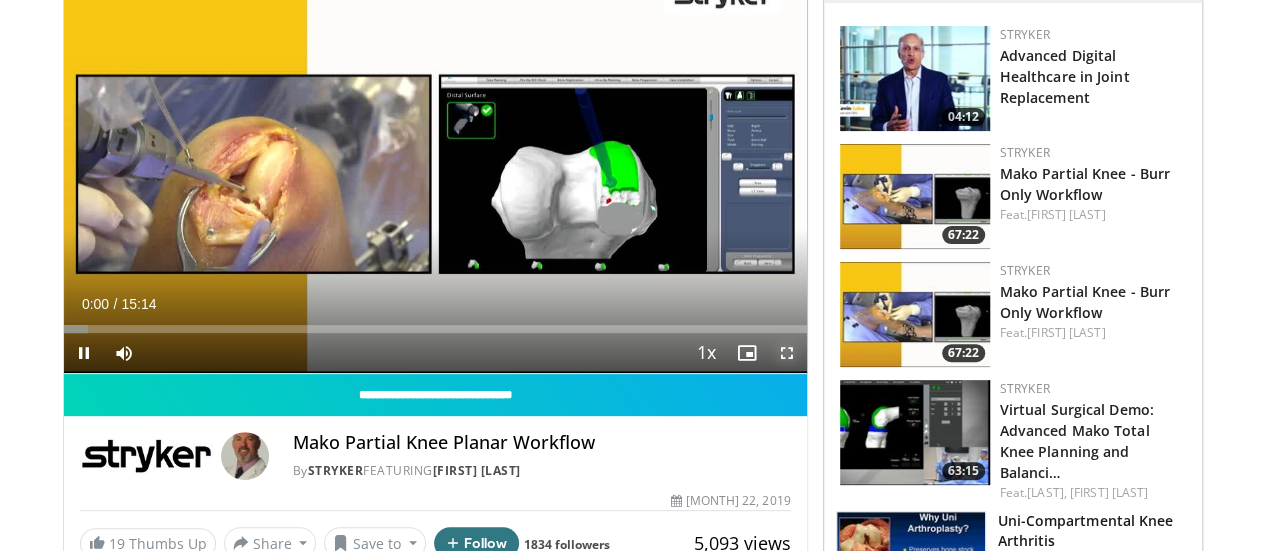 click at bounding box center (787, 353) 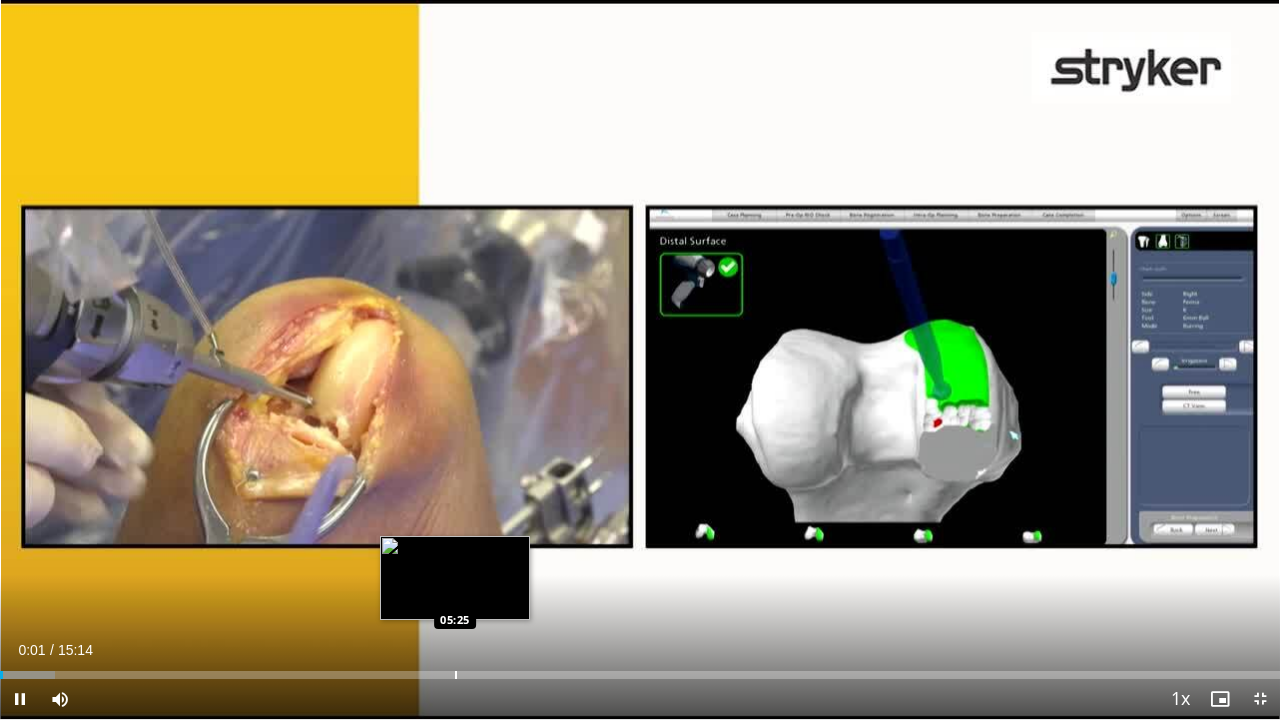 click at bounding box center [456, 675] 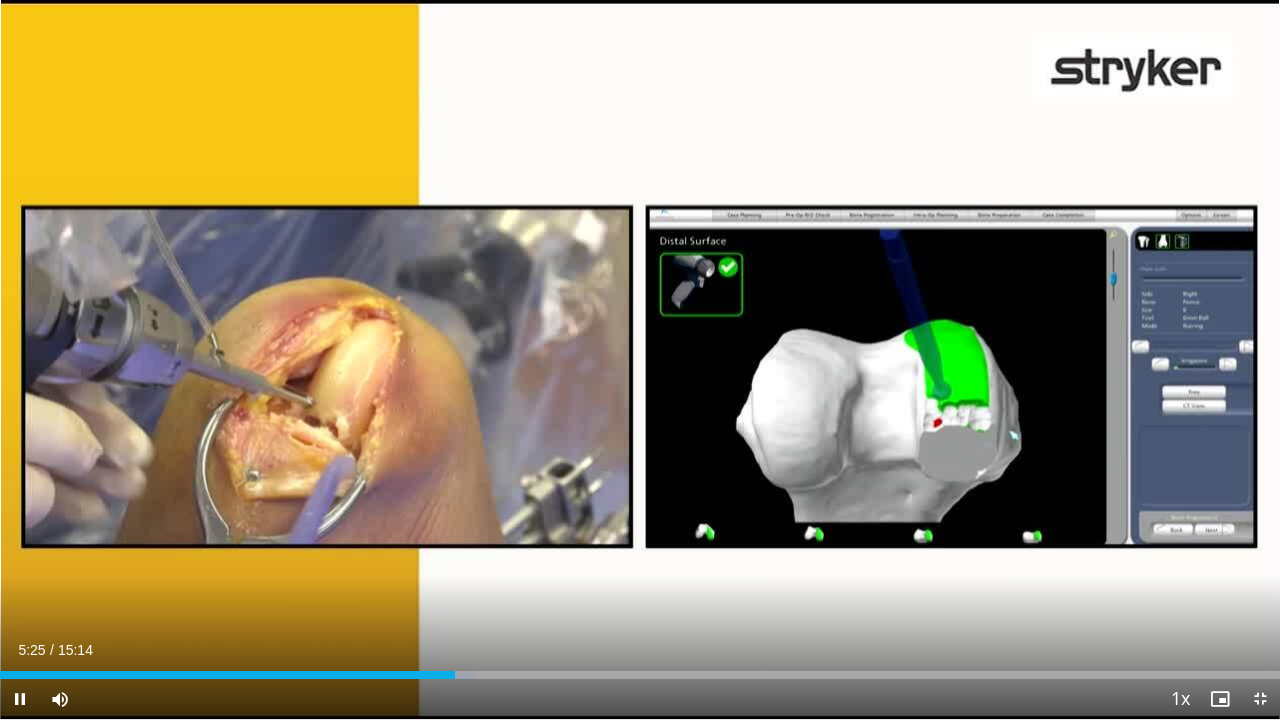 click on "Current Time  5:25 / Duration  15:14" at bounding box center [640, 650] 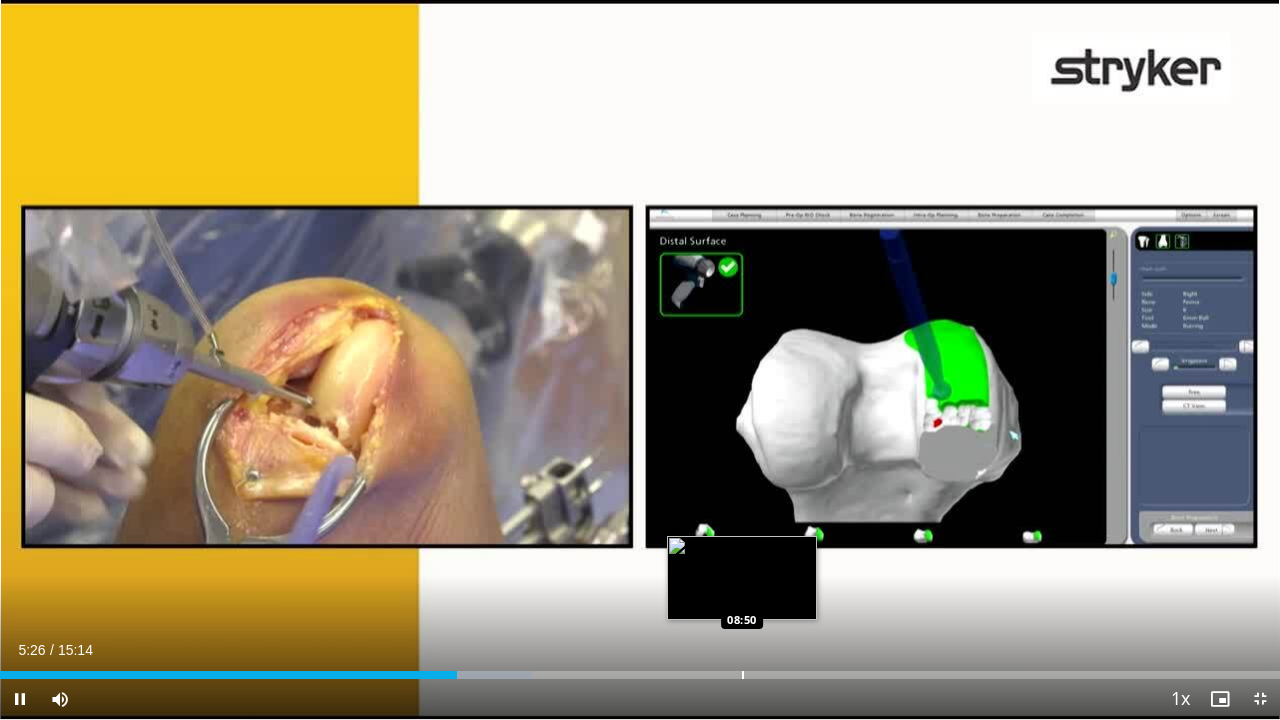 click on "Loaded :  41.60% 05:26 08:50" at bounding box center (640, 669) 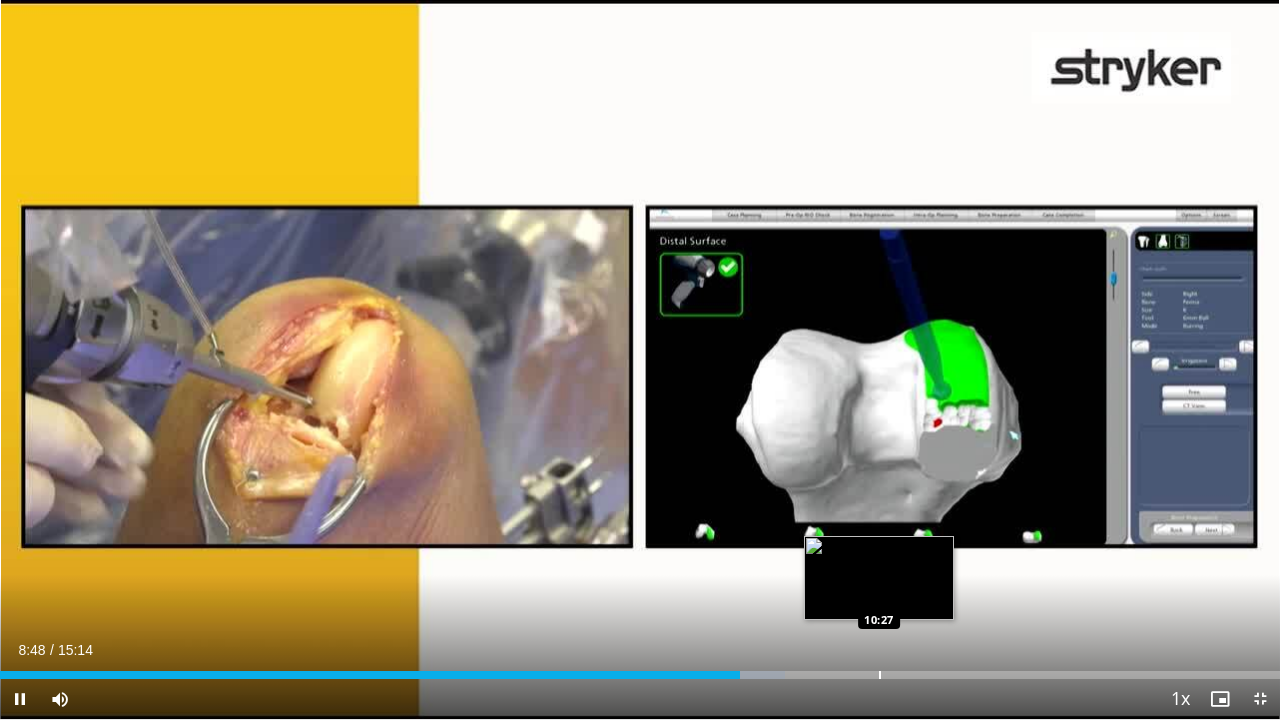 click on "Loaded :  61.31% 08:48 10:27" at bounding box center (640, 669) 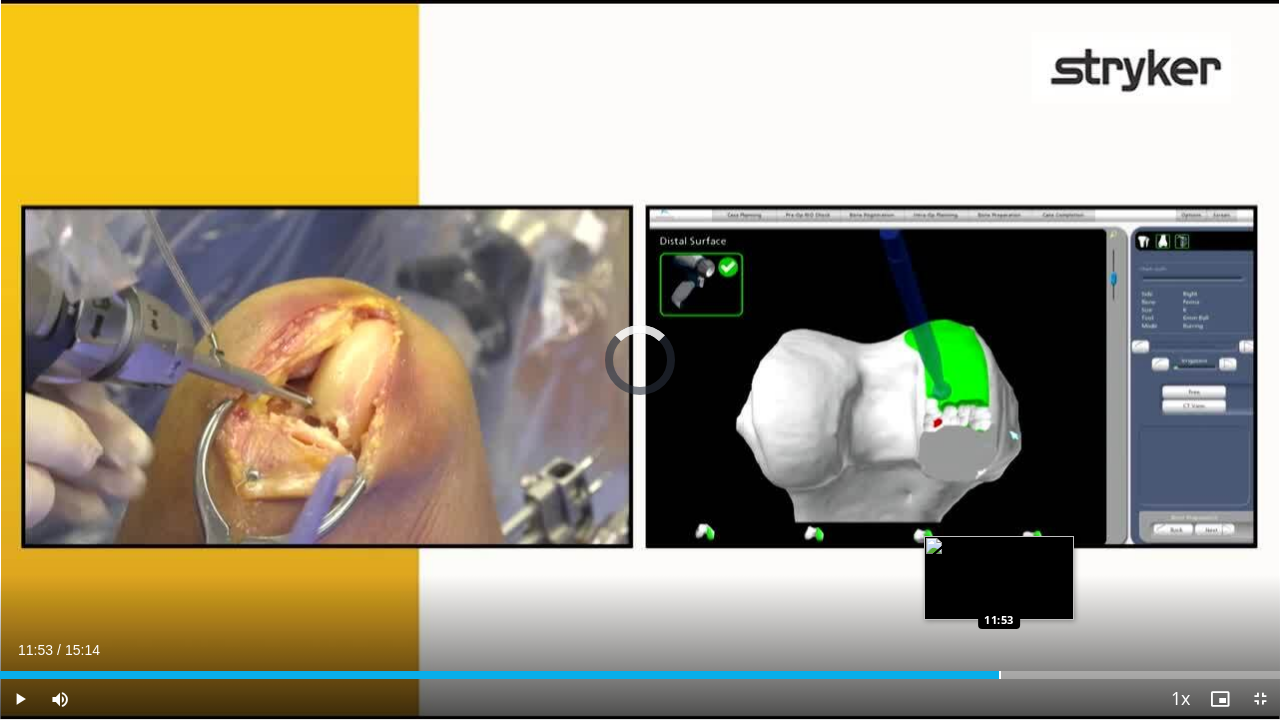 click on "Loaded :  68.97% 10:28 11:53" at bounding box center (640, 669) 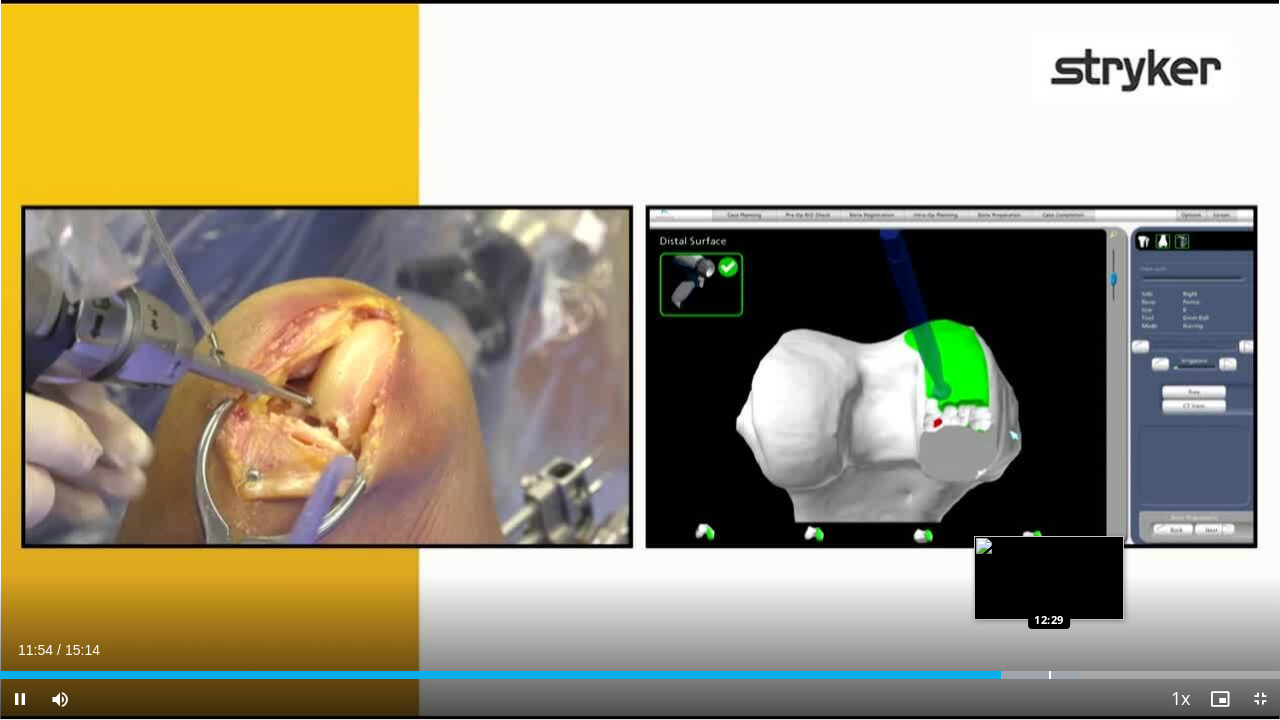 click on "Loaded :  84.30% 11:54 12:29" at bounding box center (640, 669) 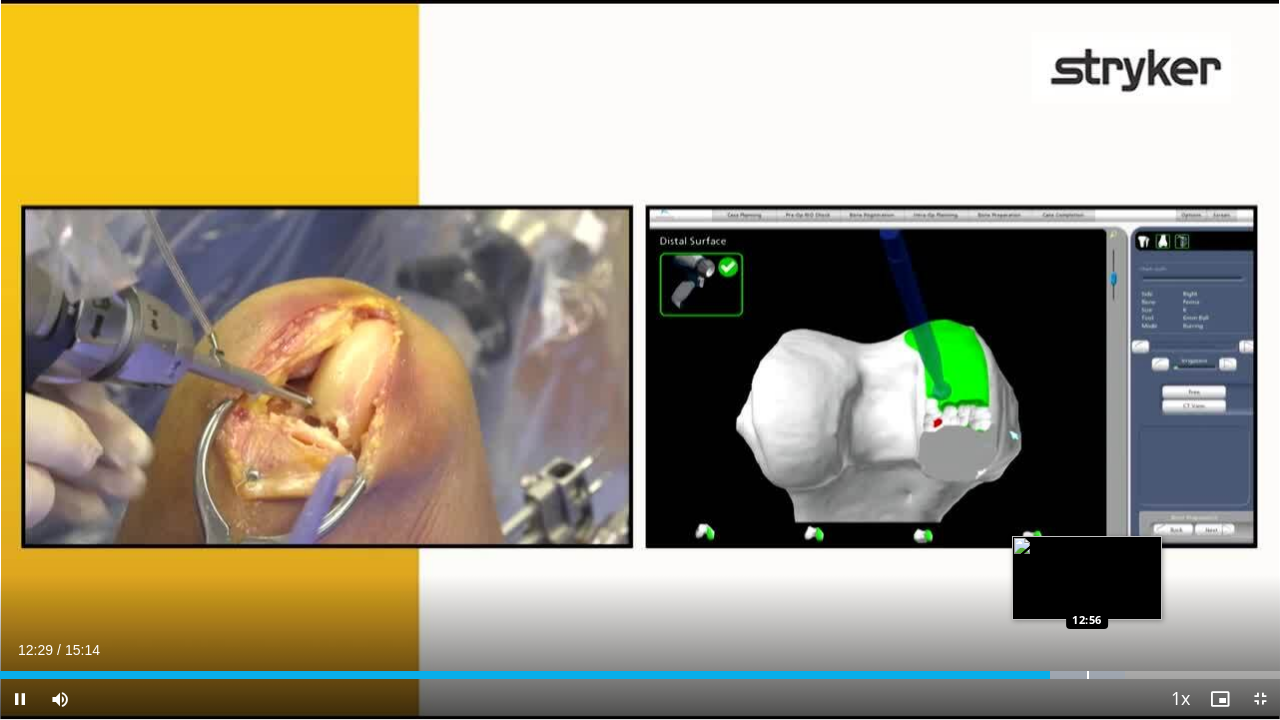 click on "Loaded :  87.87% 12:29 12:56" at bounding box center [640, 669] 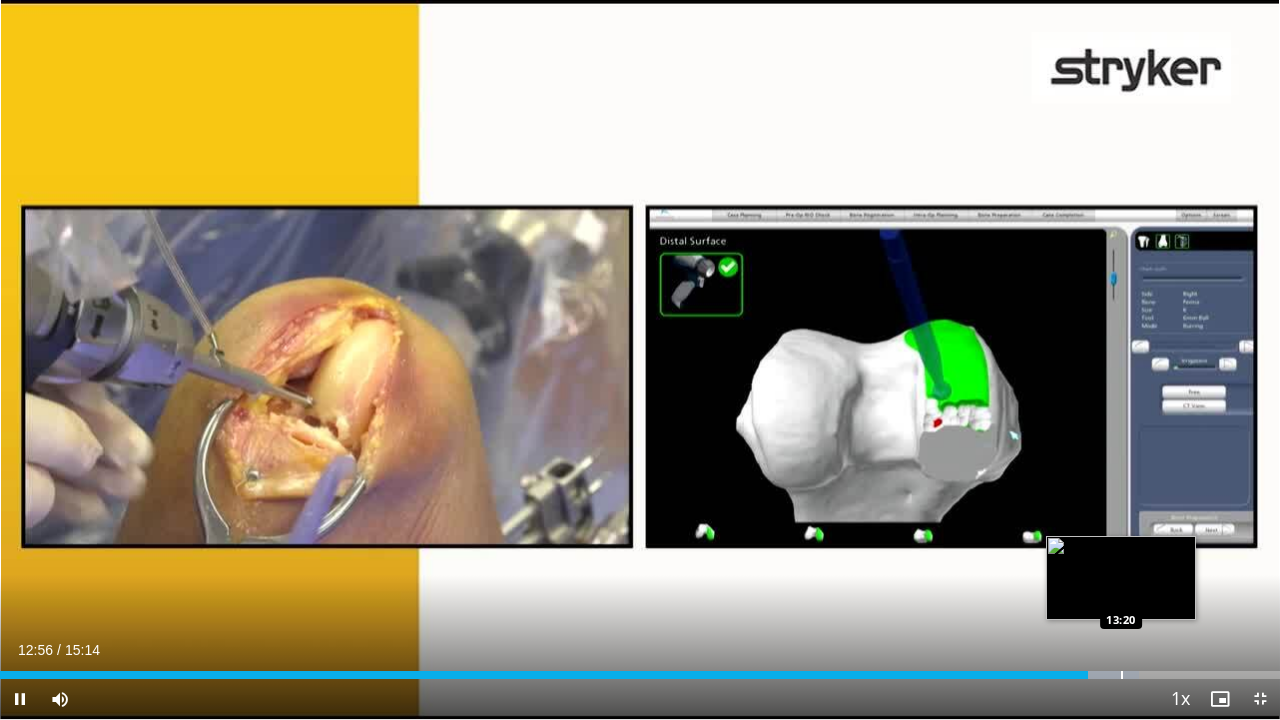 click on "Loaded :  88.95% 12:56 13:20" at bounding box center (640, 669) 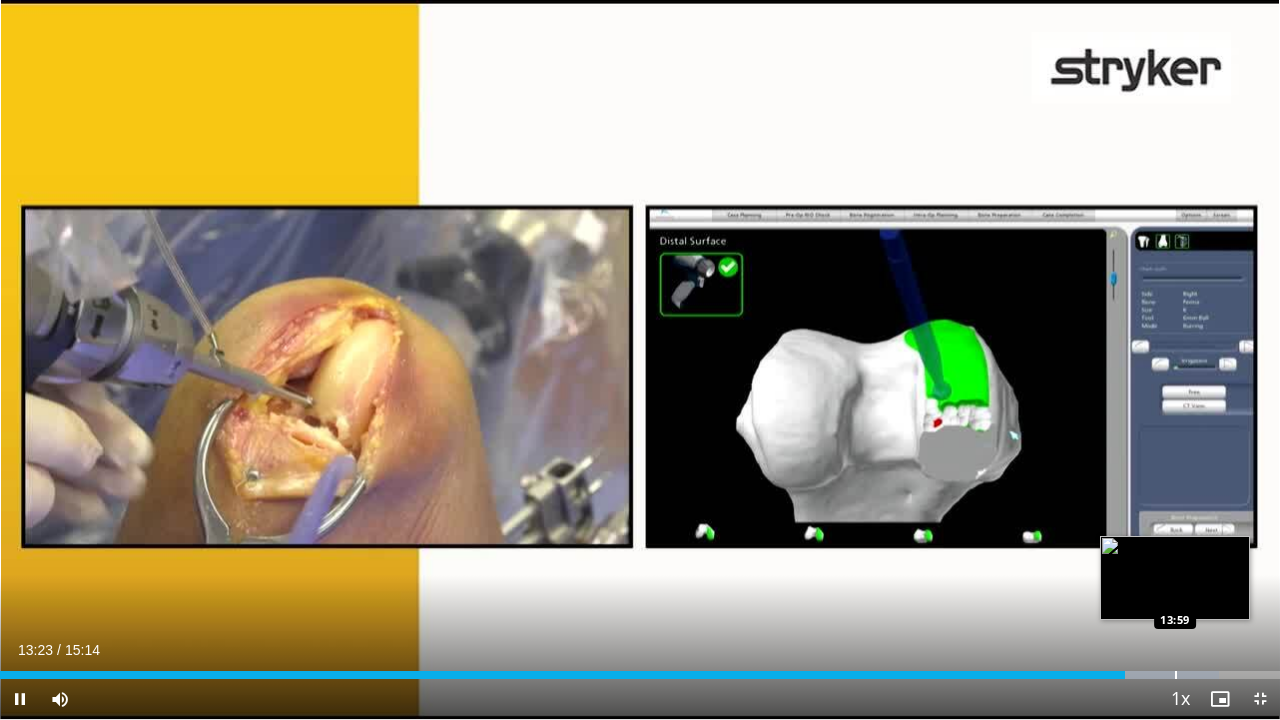 click on "Loaded :  95.24% 13:23 13:59" at bounding box center [640, 669] 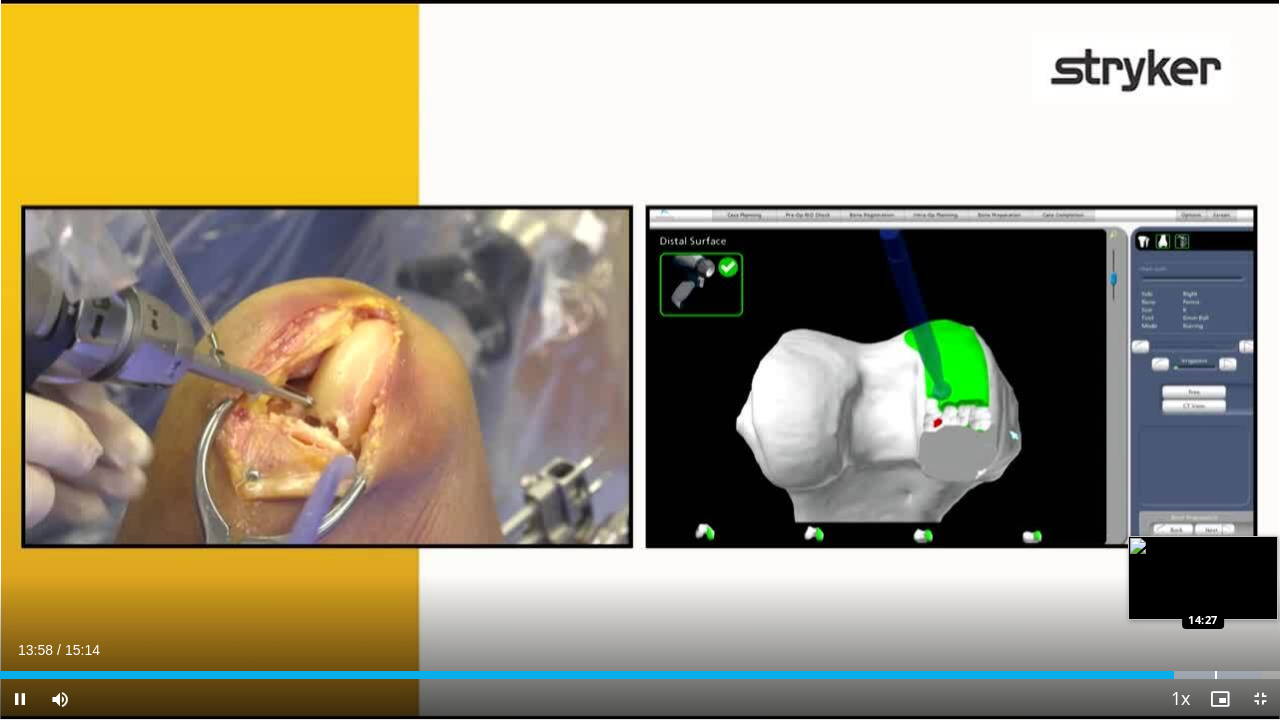 click on "Loaded :  98.53% 13:58 14:27" at bounding box center [640, 669] 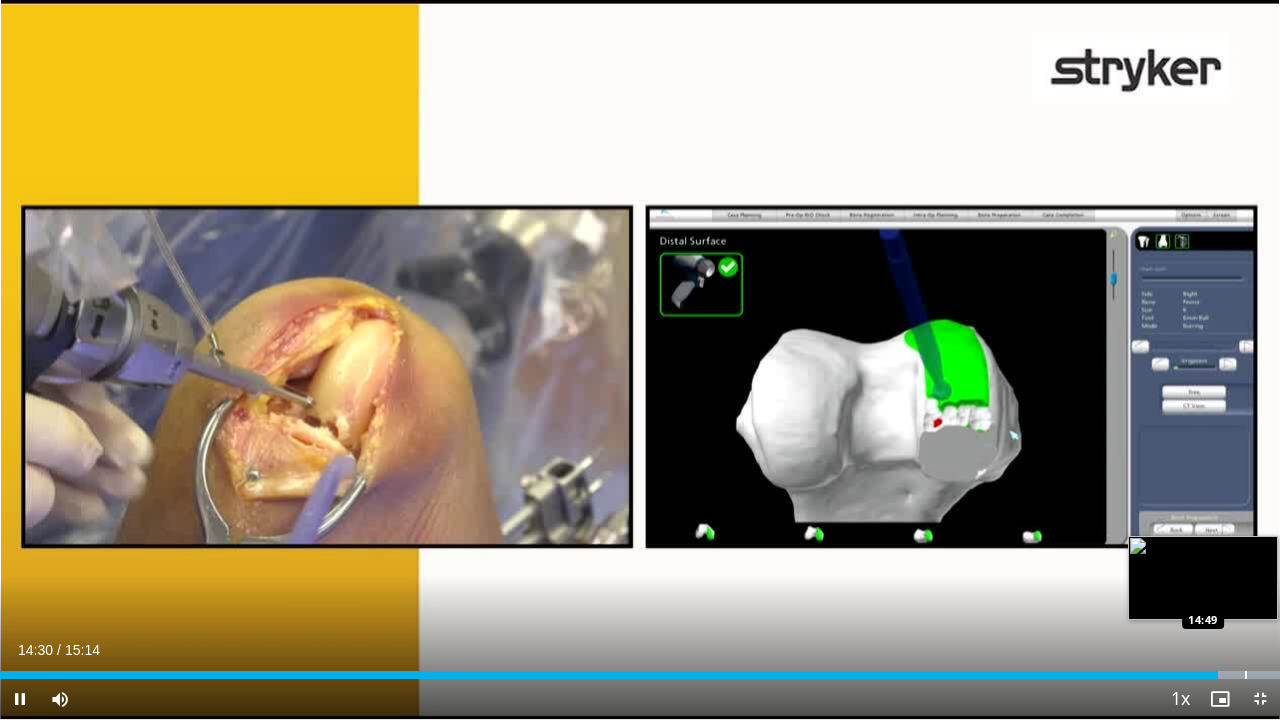 click on "Loaded :  100.00% 14:30 14:49" at bounding box center [640, 669] 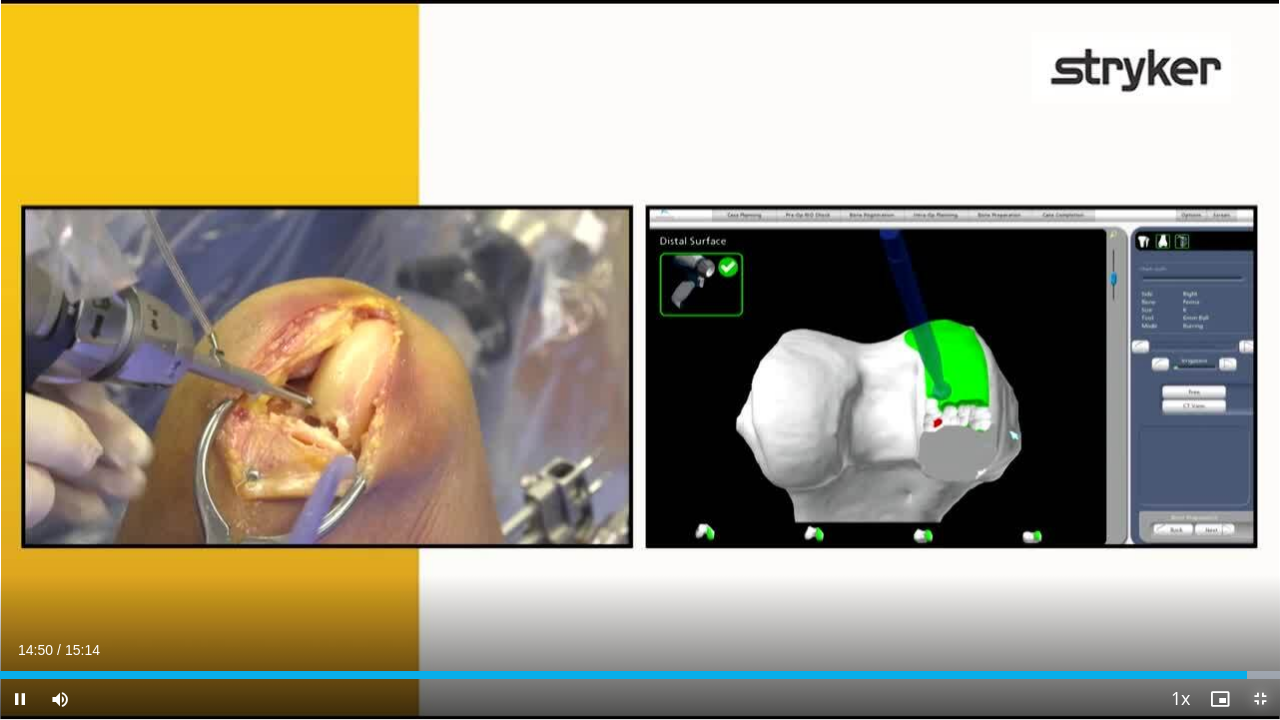 click at bounding box center [1260, 699] 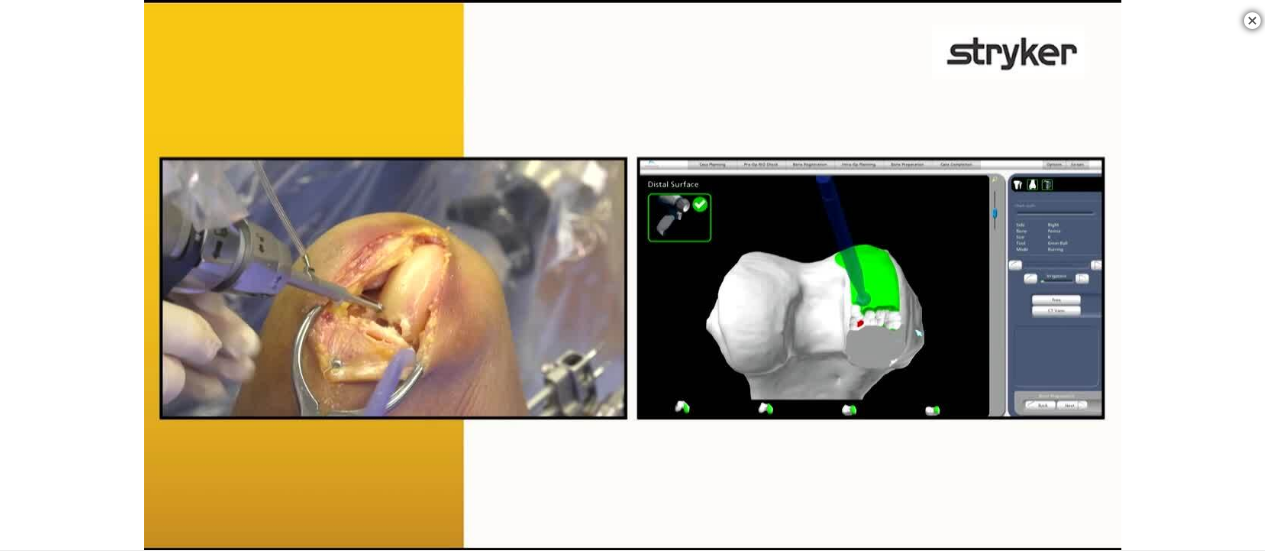 scroll, scrollTop: 156, scrollLeft: 0, axis: vertical 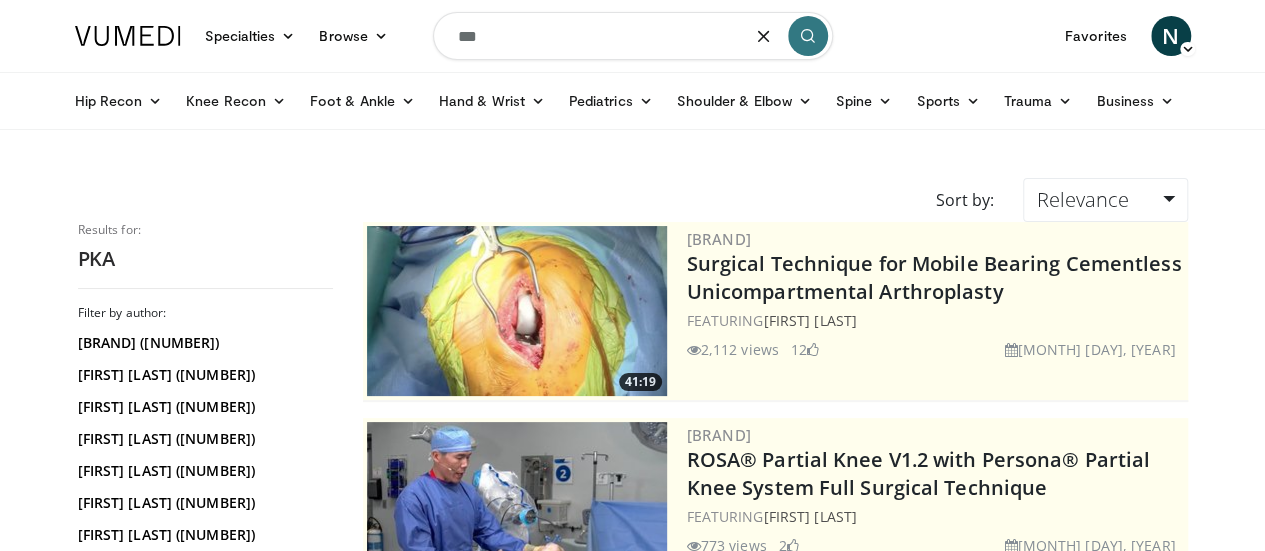 click on "***" at bounding box center (633, 36) 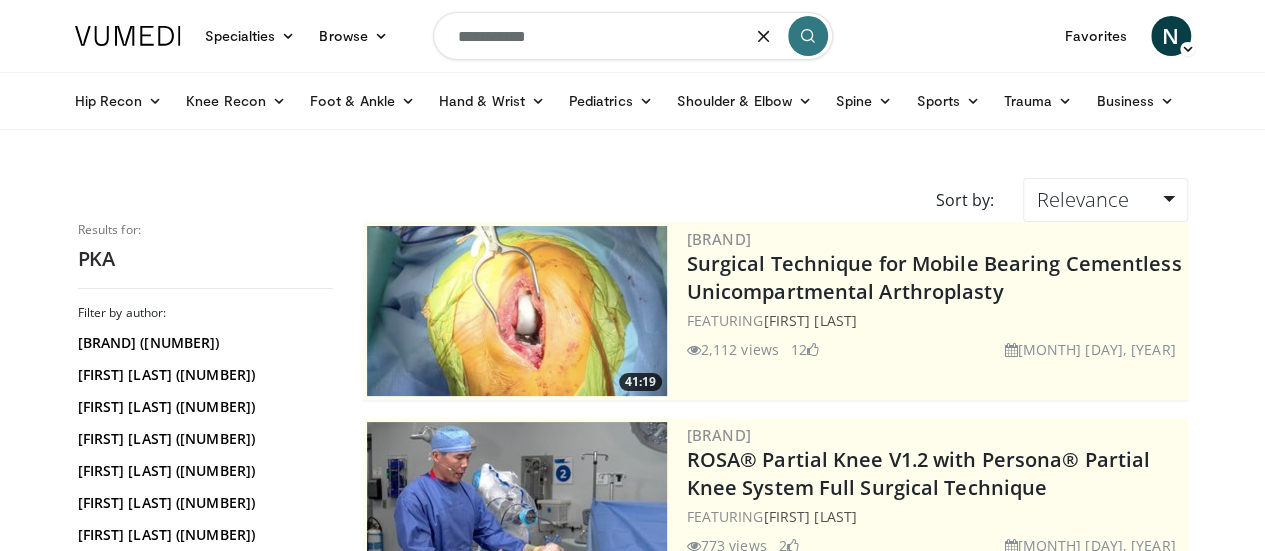 type on "**********" 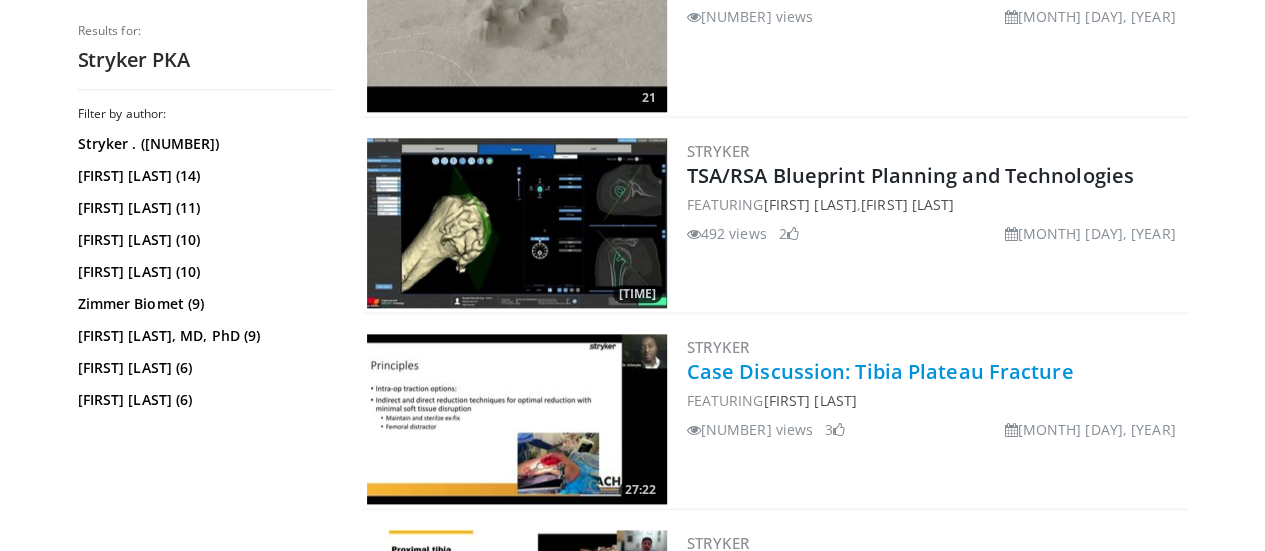 scroll, scrollTop: 1100, scrollLeft: 0, axis: vertical 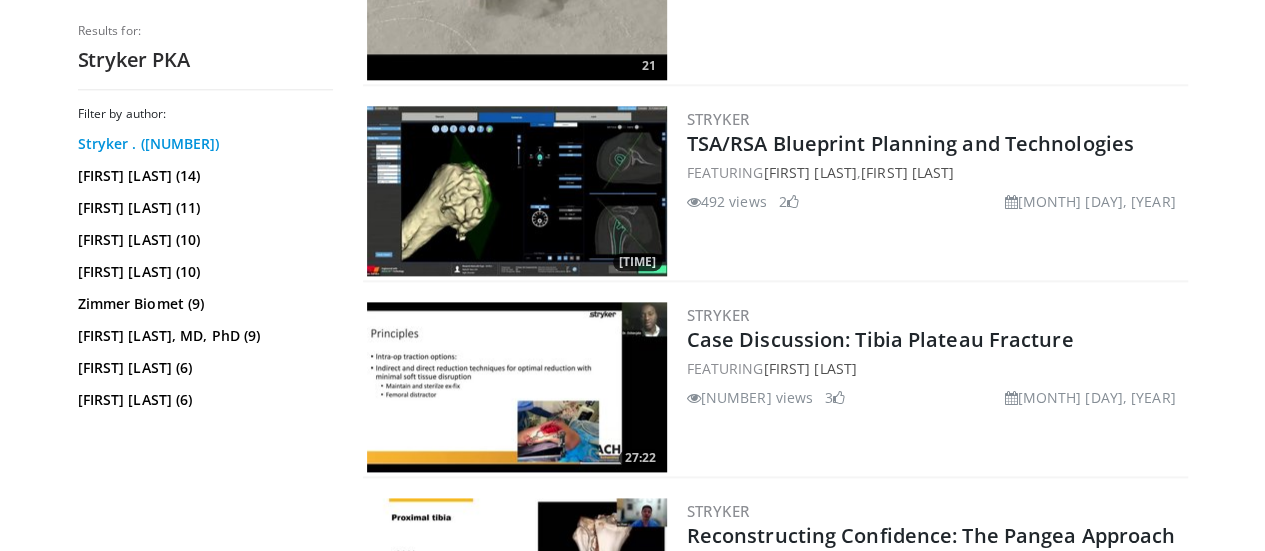 click on "Stryker . ([NUMBER])" at bounding box center [203, 144] 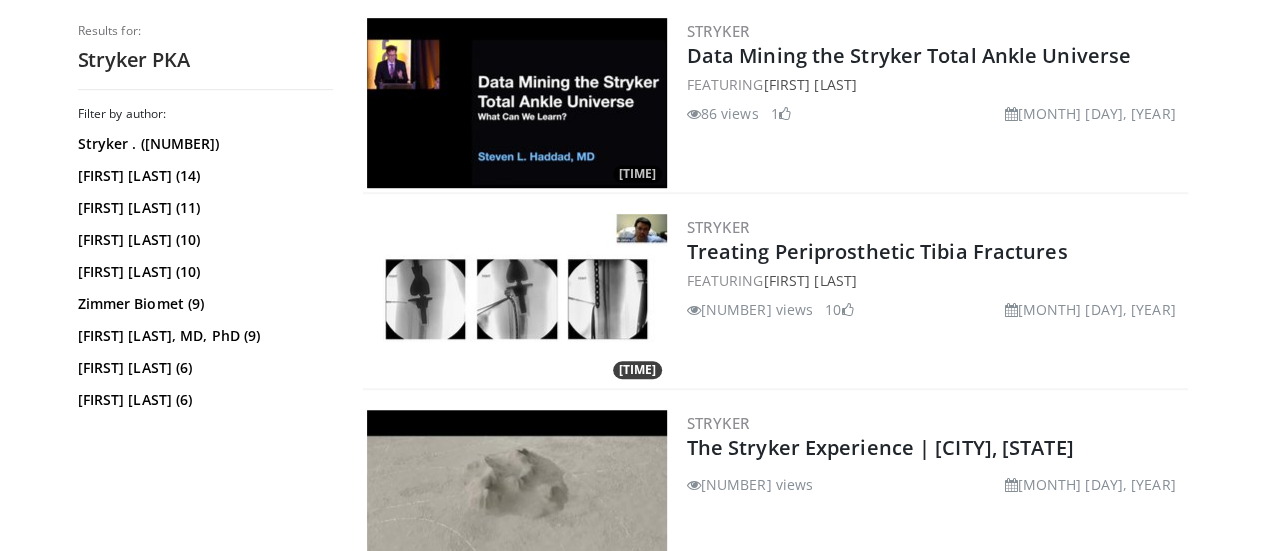 scroll, scrollTop: 0, scrollLeft: 0, axis: both 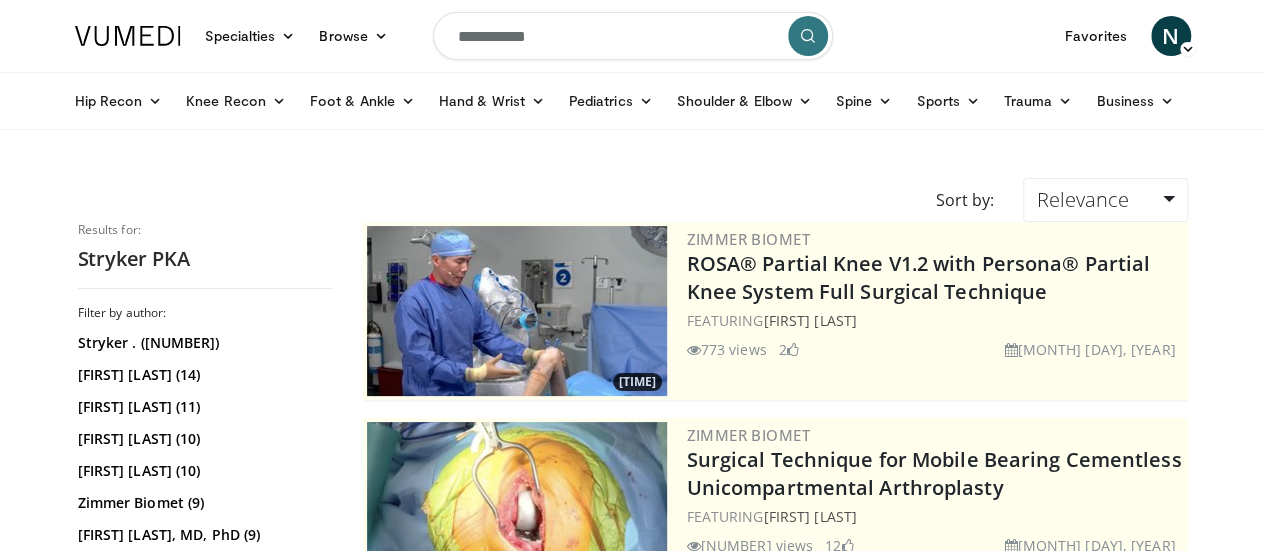 click on "**********" at bounding box center (633, 36) 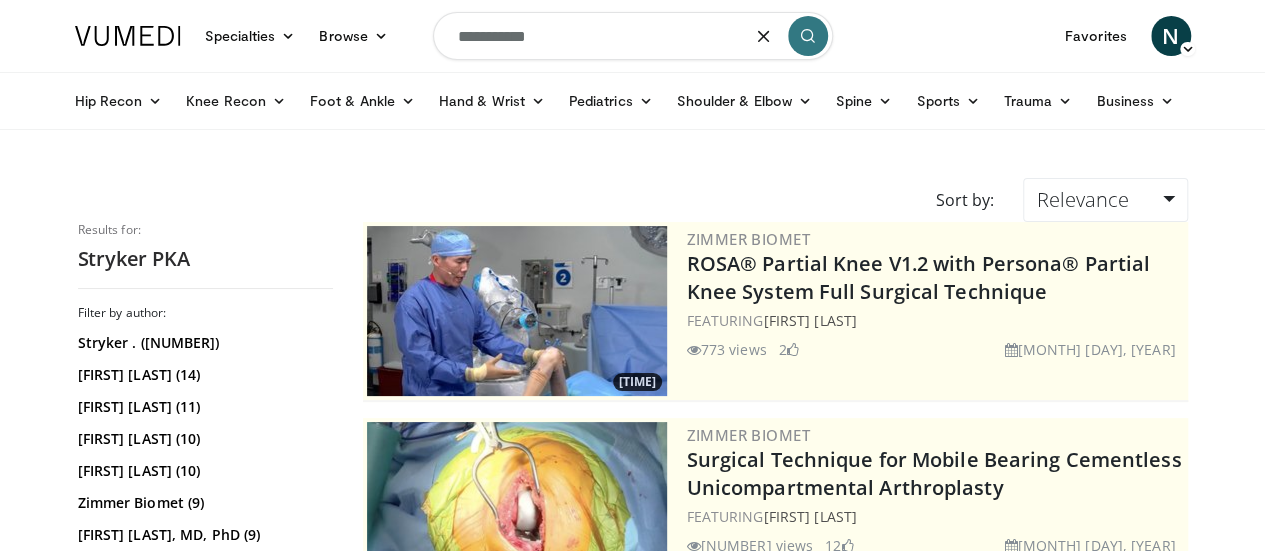 click on "**********" at bounding box center (633, 36) 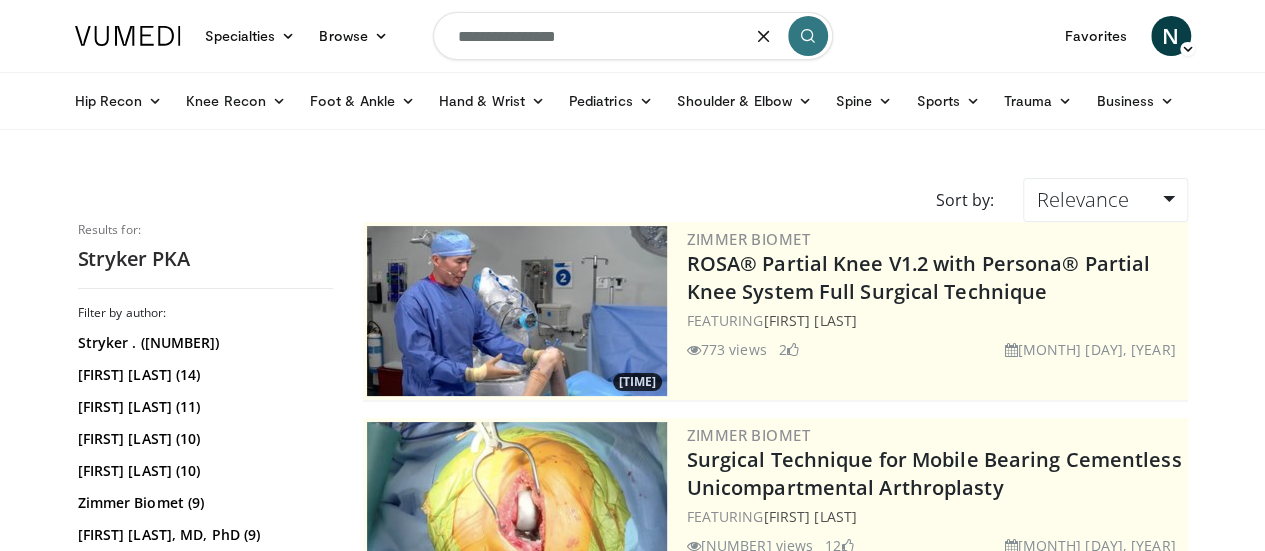 type on "**********" 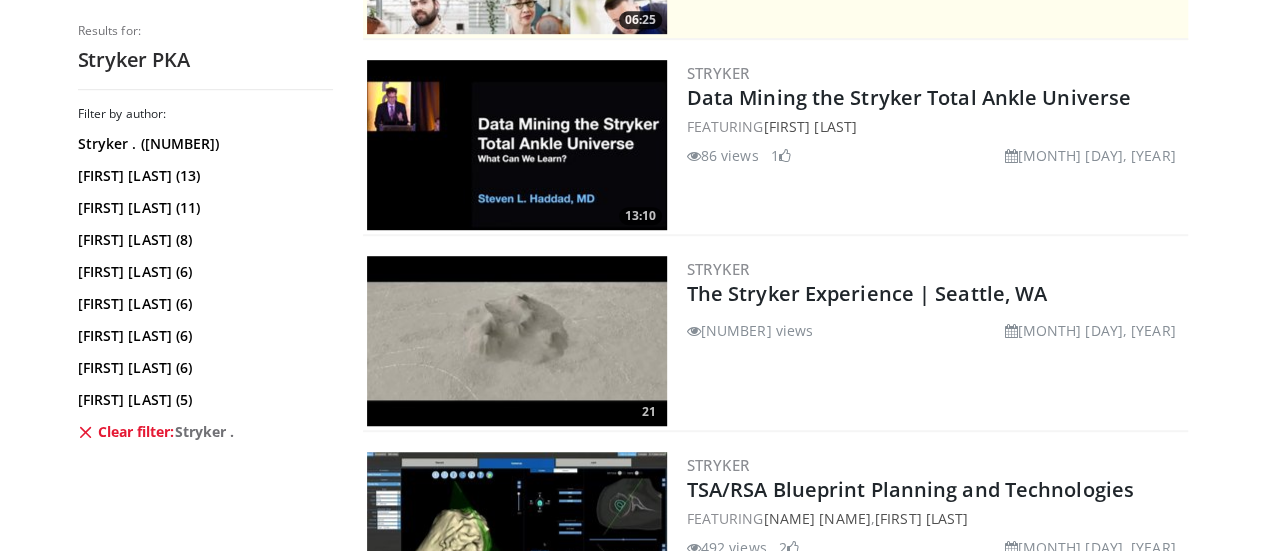 scroll, scrollTop: 600, scrollLeft: 0, axis: vertical 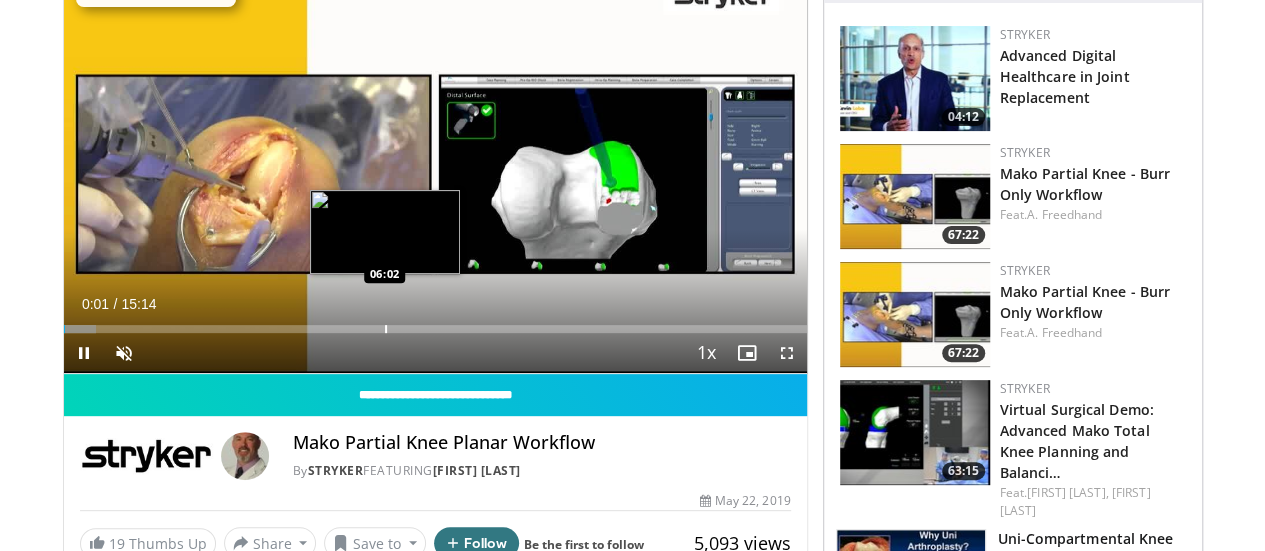 click on "Loaded :  4.33% 00:01 06:02" at bounding box center [435, 323] 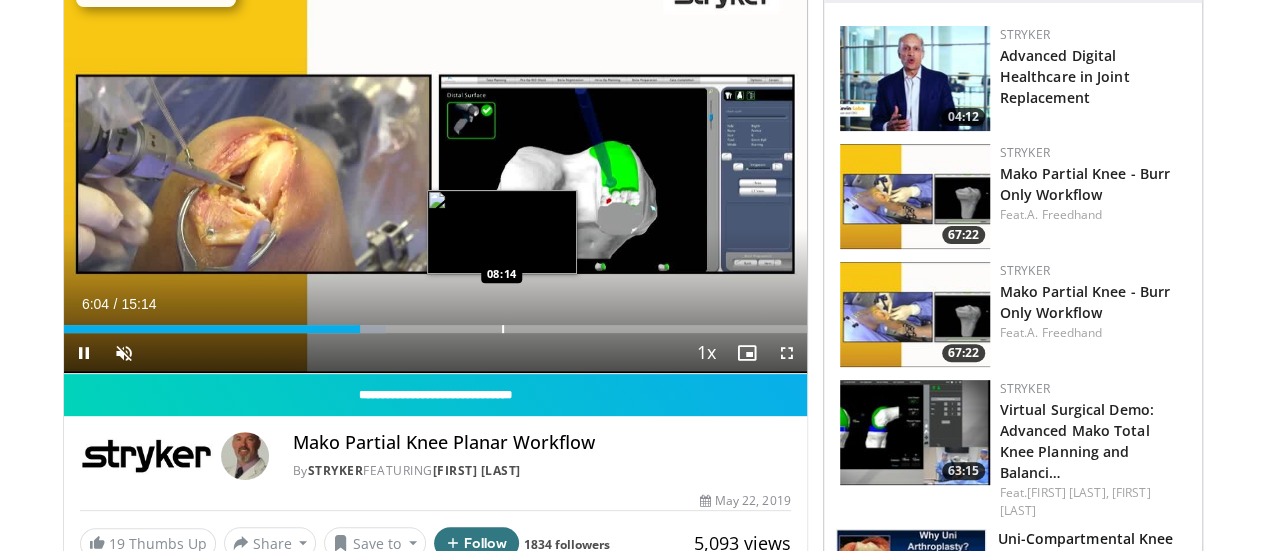 click at bounding box center (503, 329) 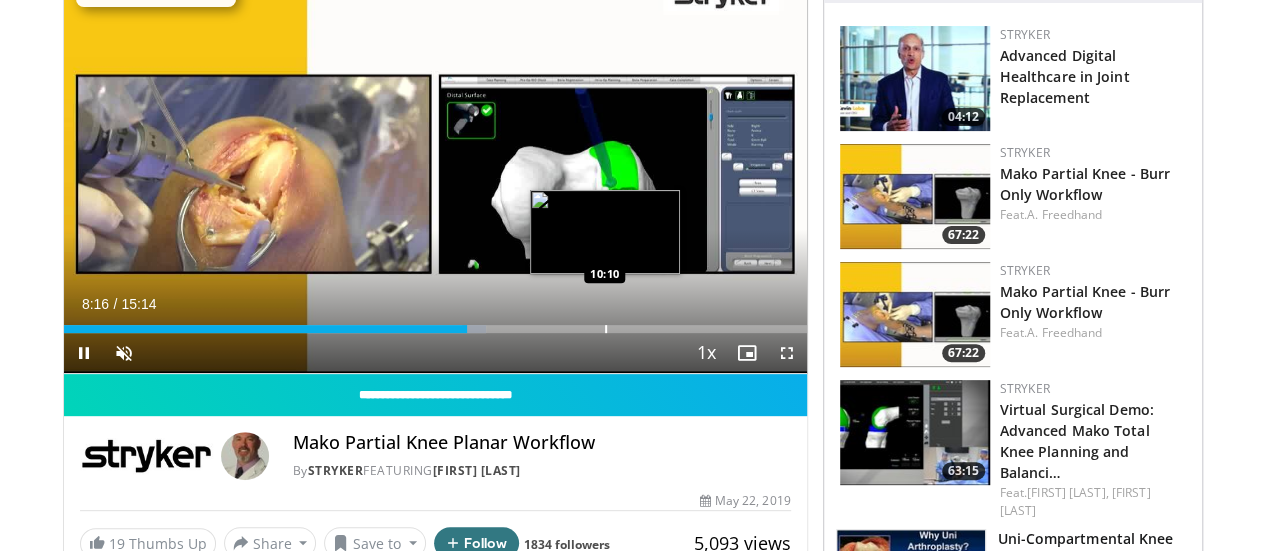 click at bounding box center [606, 329] 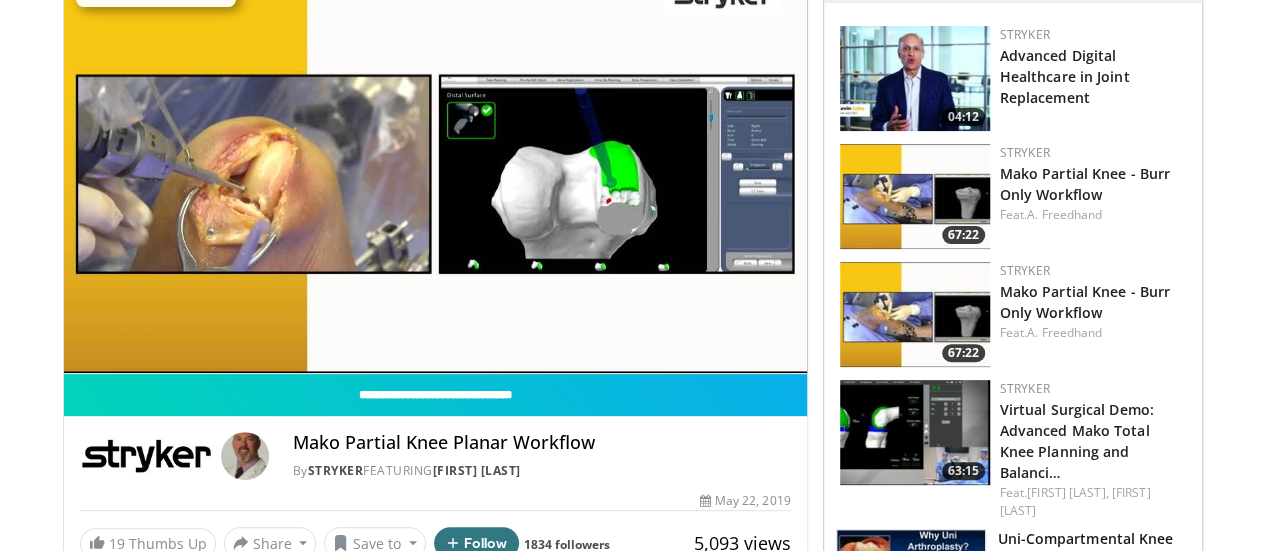 click on "10 seconds
Tap to unmute" at bounding box center [435, 164] 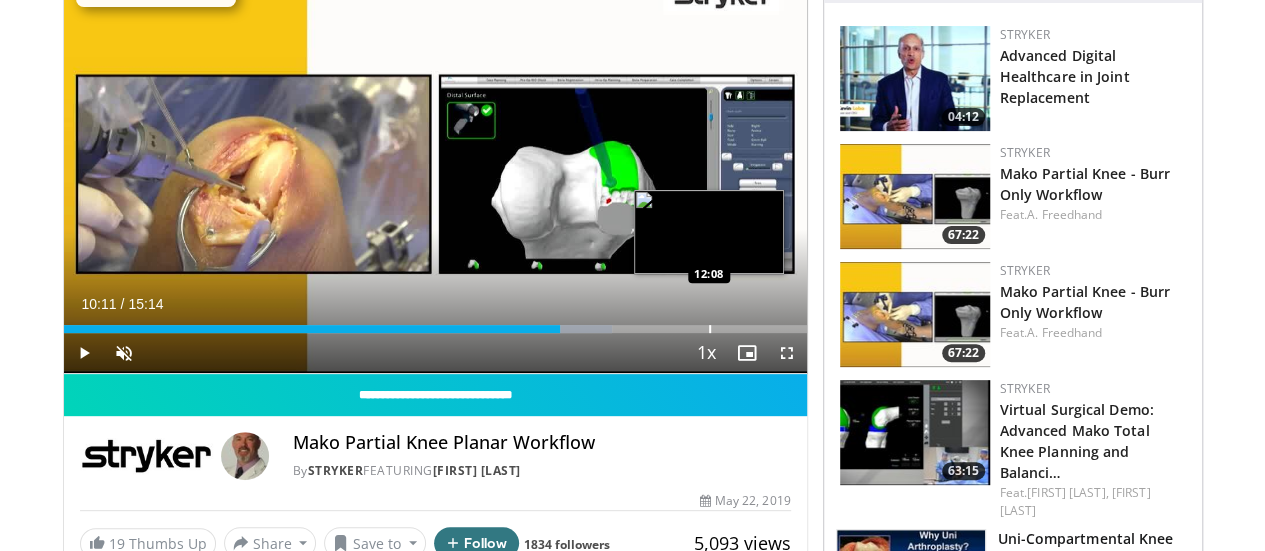 click at bounding box center [710, 329] 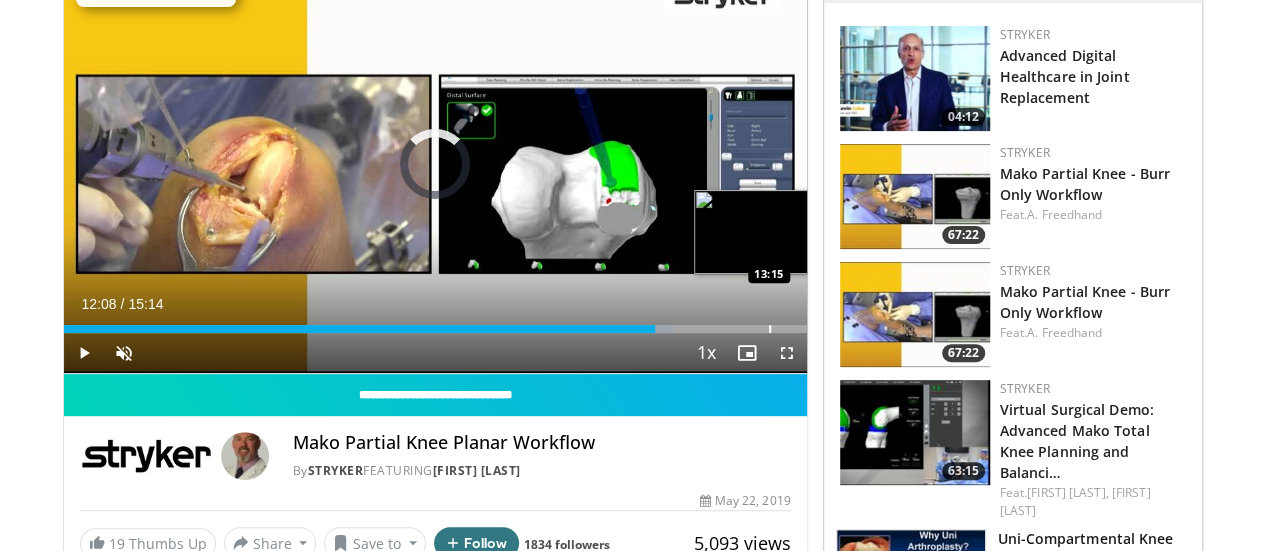 click at bounding box center (770, 329) 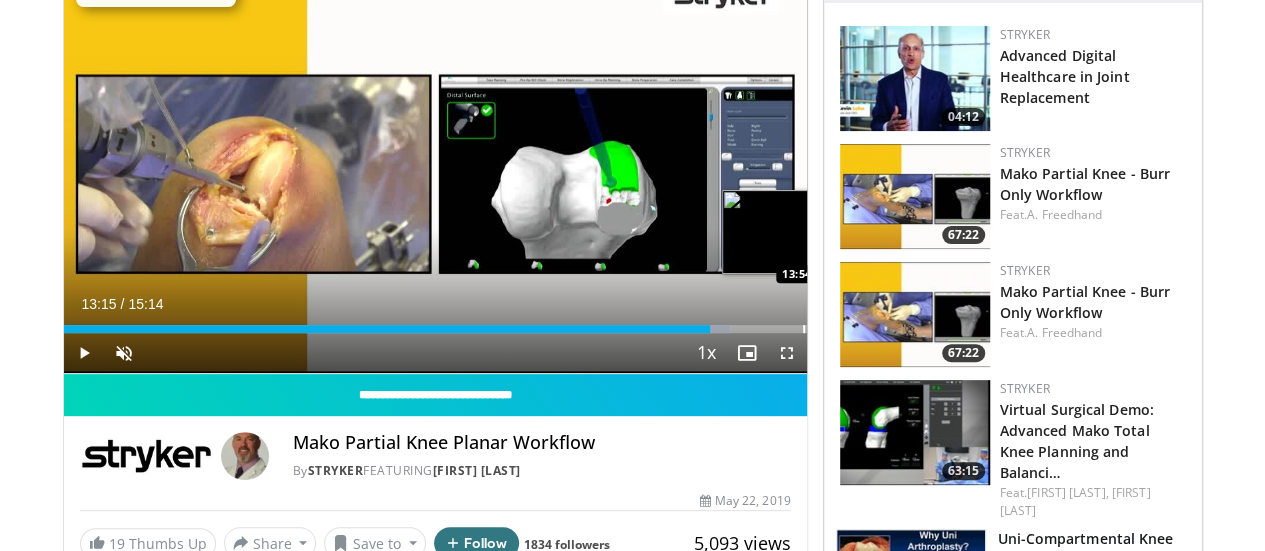 click at bounding box center (804, 329) 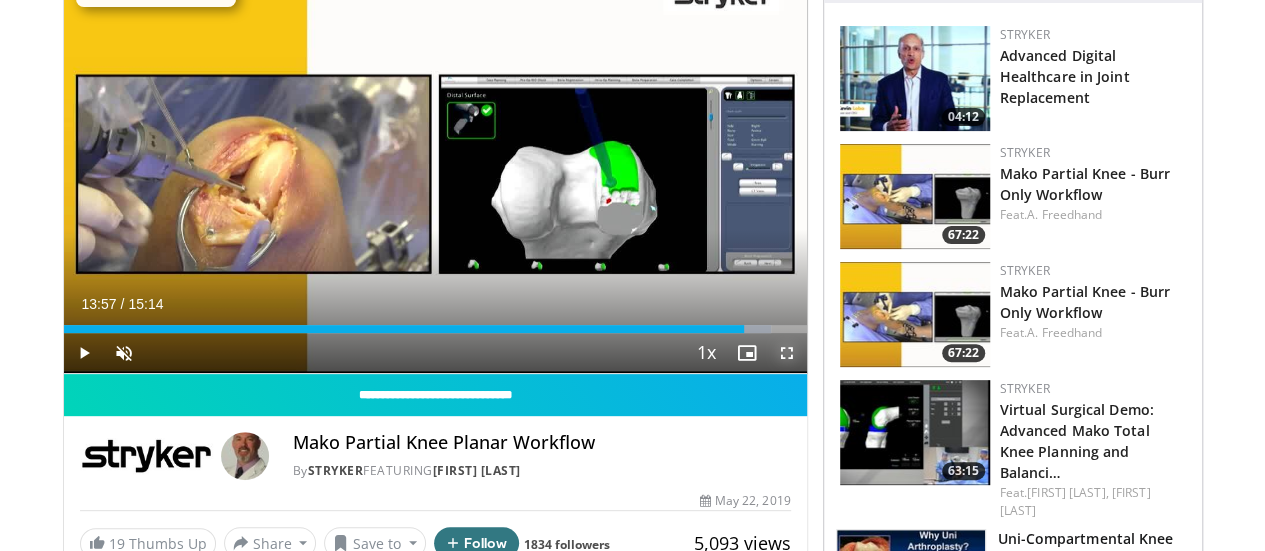 click at bounding box center (787, 353) 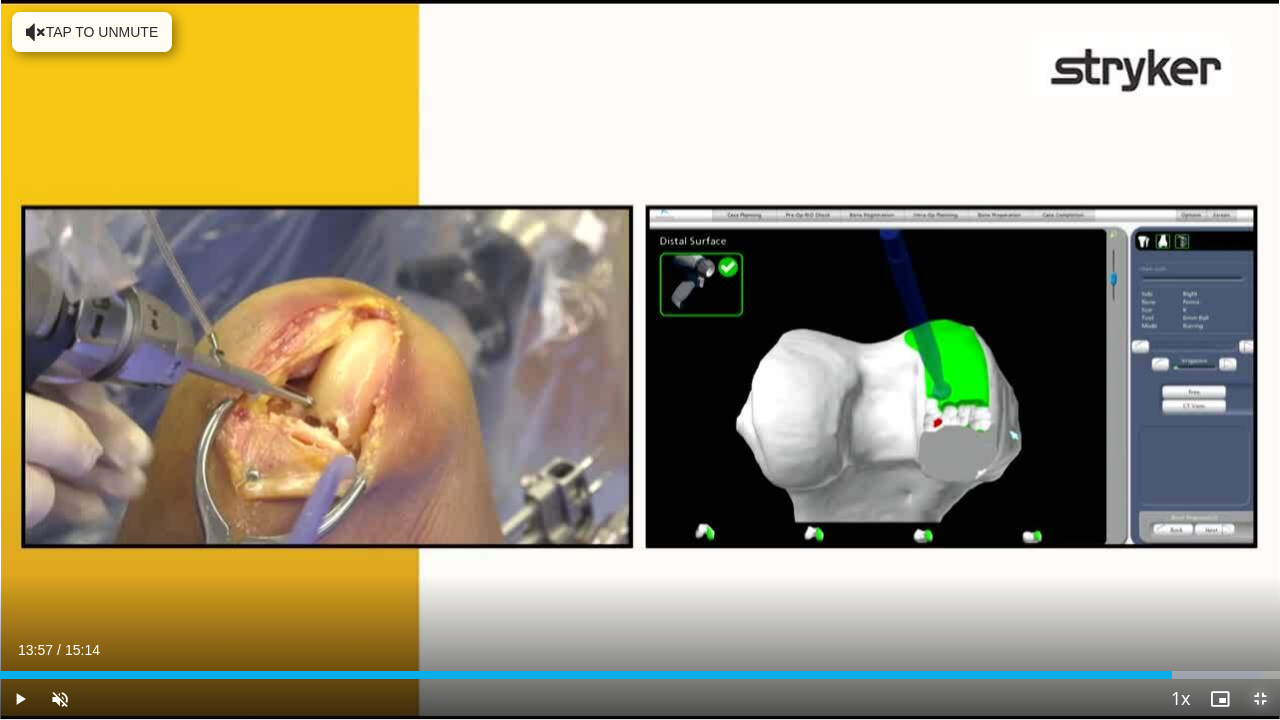click at bounding box center (1260, 699) 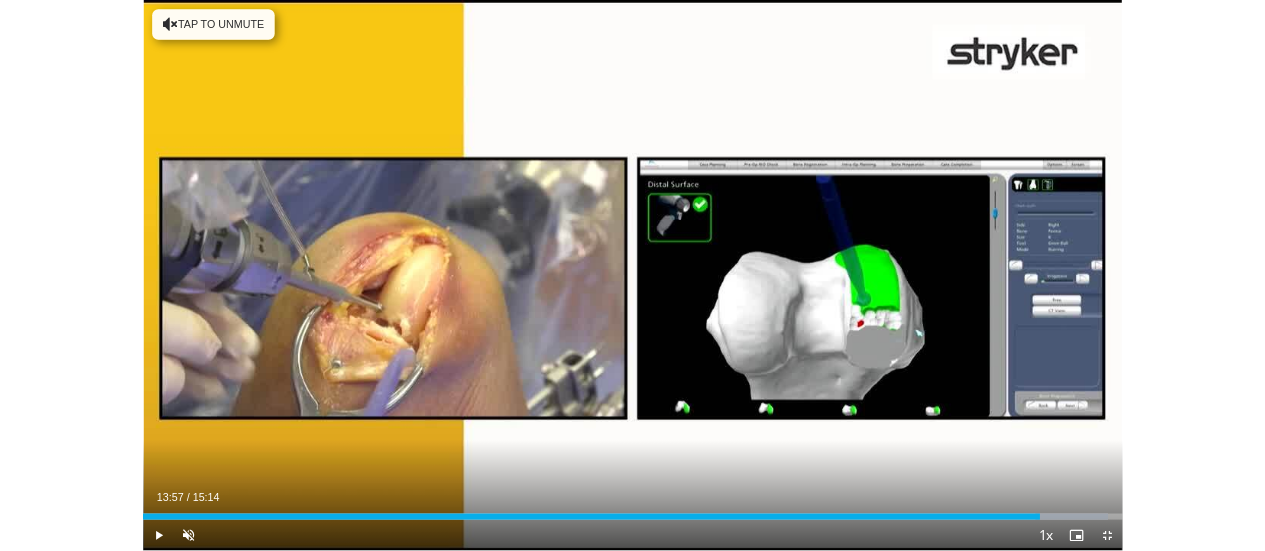 scroll, scrollTop: 656, scrollLeft: 0, axis: vertical 